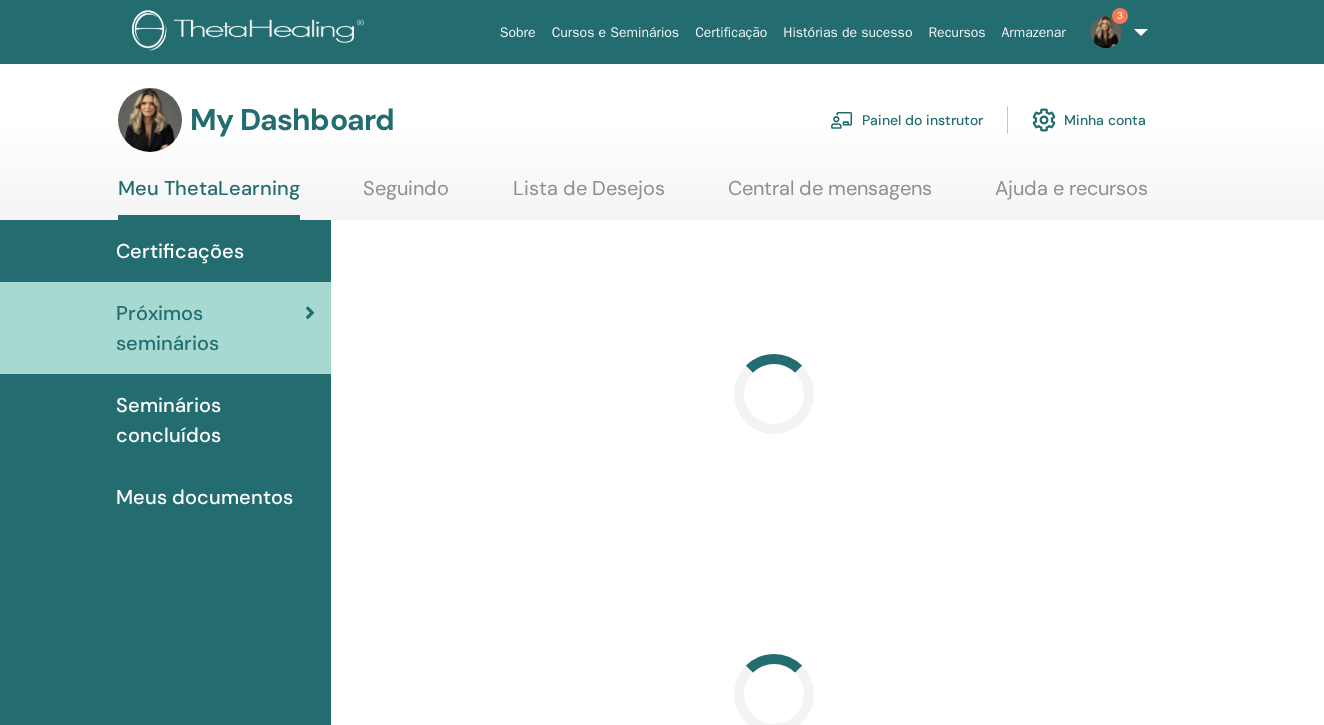 scroll, scrollTop: 0, scrollLeft: 0, axis: both 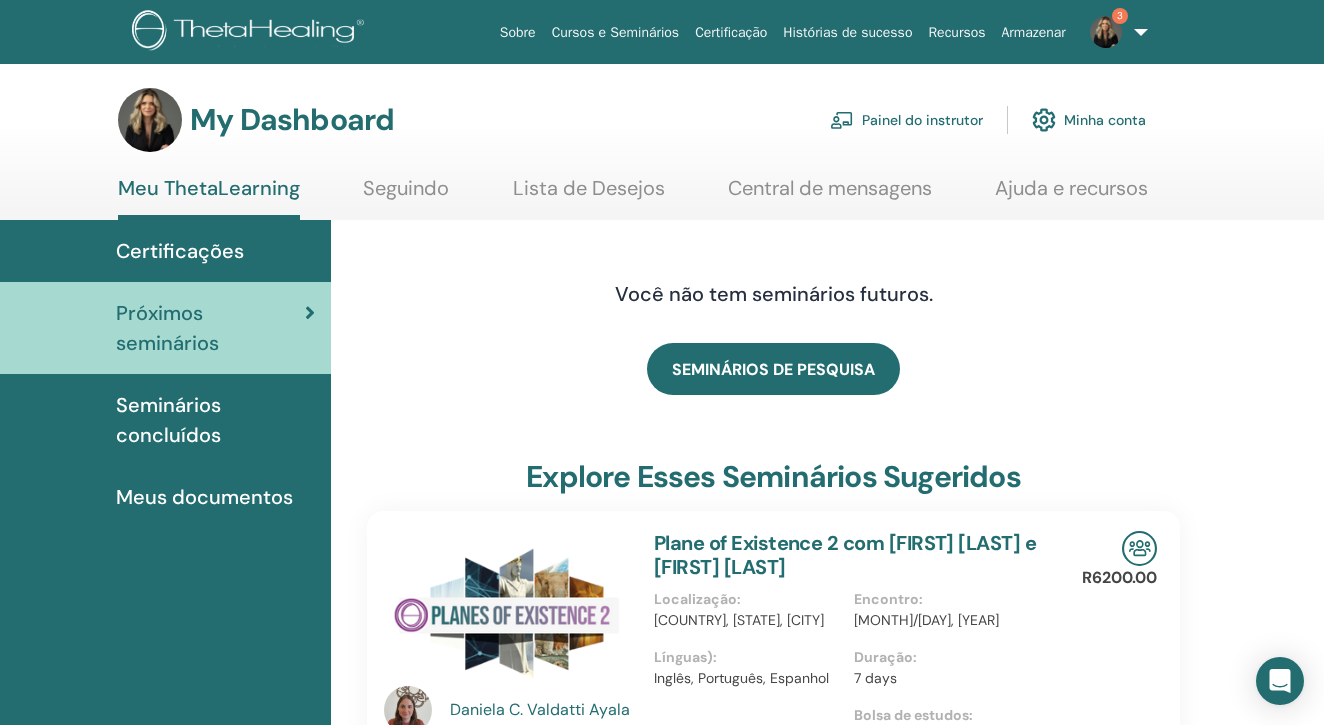 click on "Painel do instrutor" at bounding box center [906, 120] 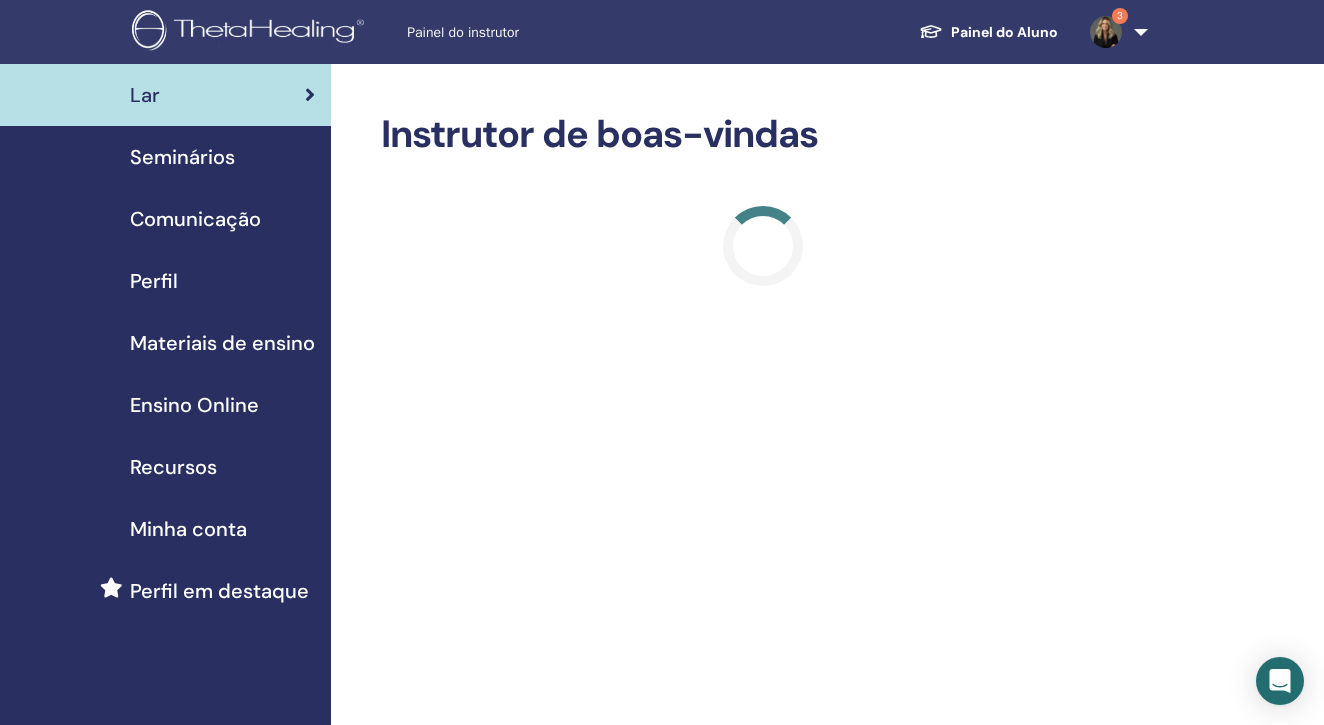 scroll, scrollTop: 0, scrollLeft: 0, axis: both 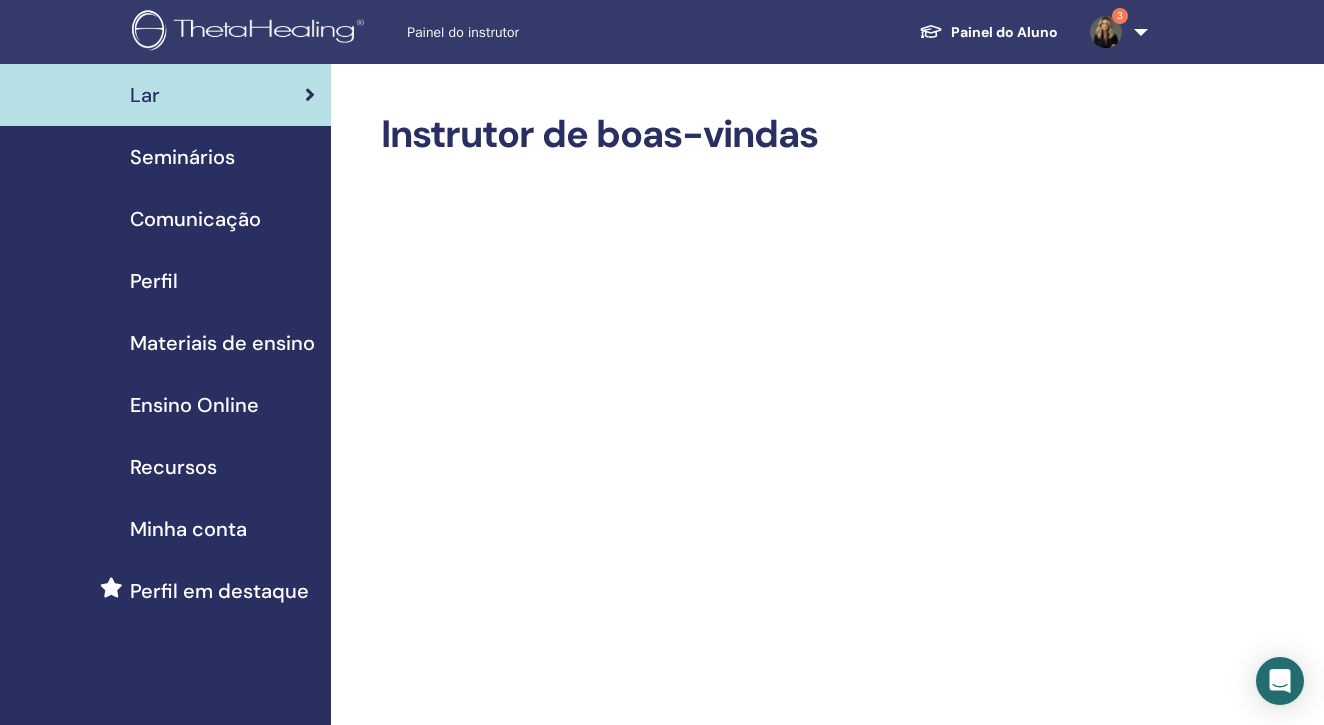 click on "Seminários" at bounding box center (182, 157) 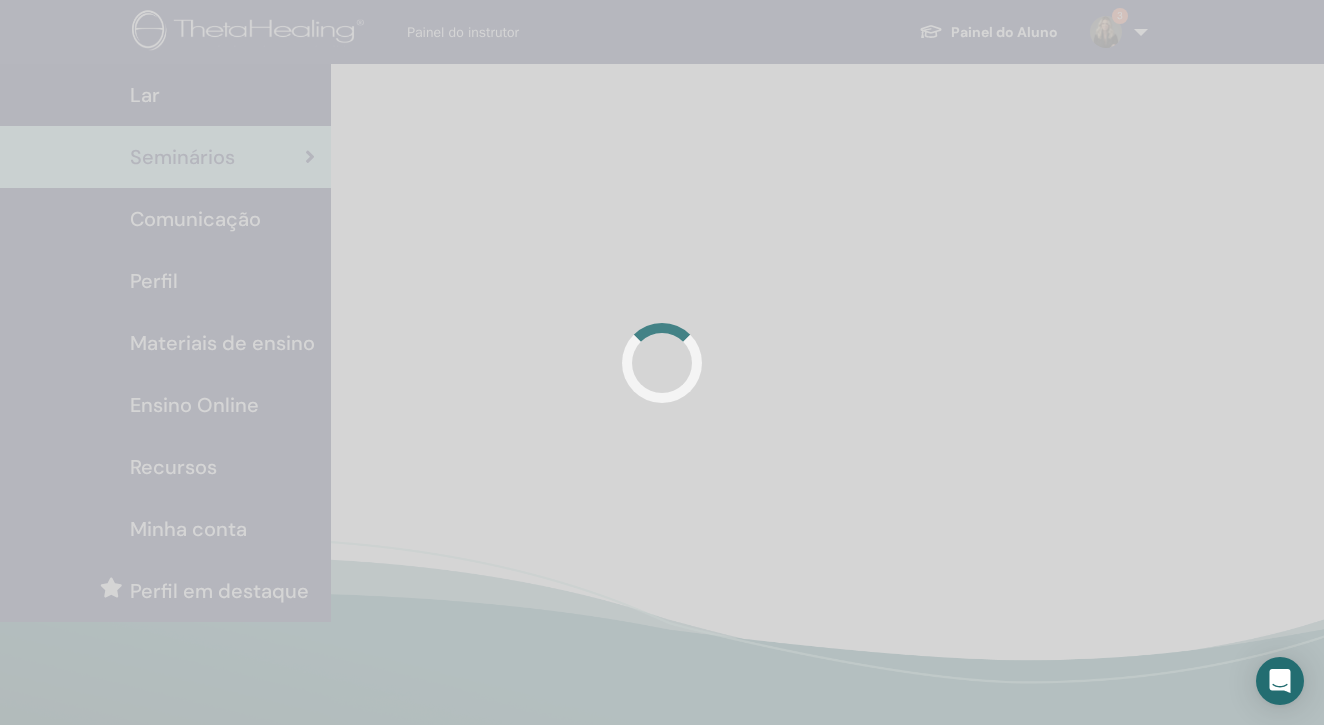 scroll, scrollTop: 0, scrollLeft: 0, axis: both 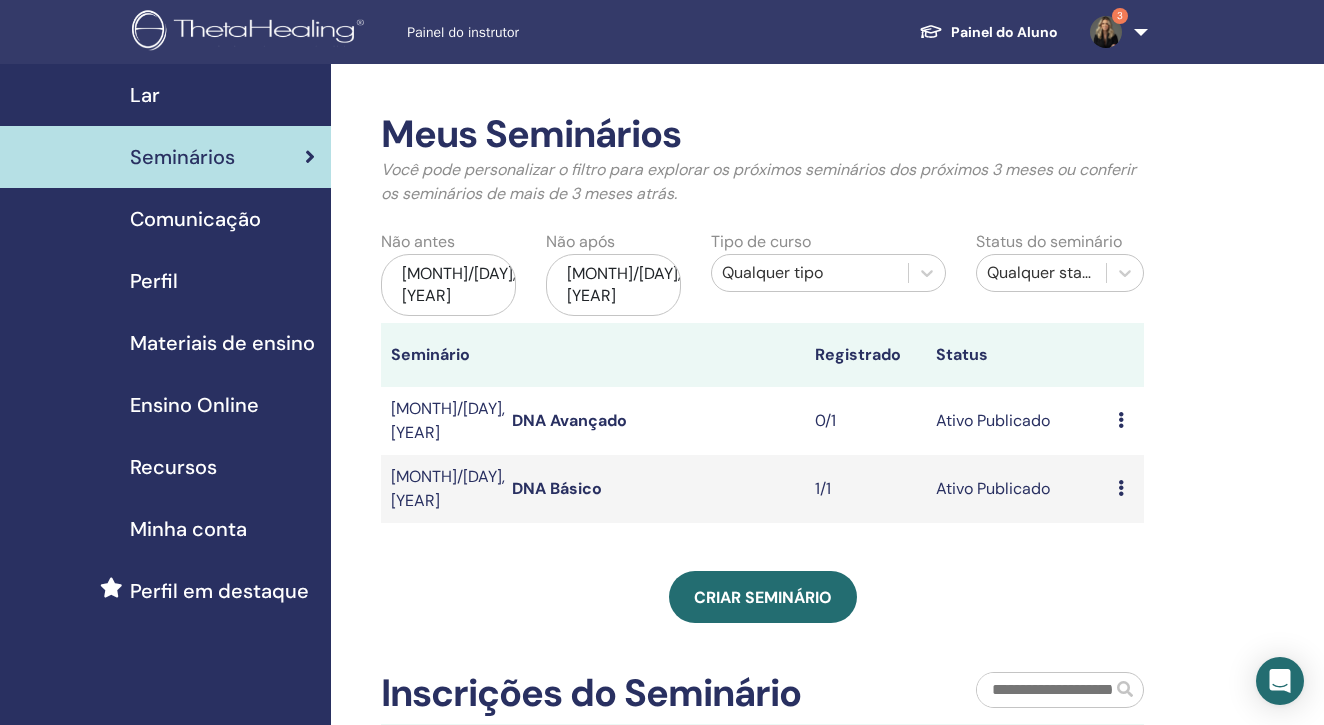 click on "Visualizar Editar Participantes Cancelar" at bounding box center (1126, 489) 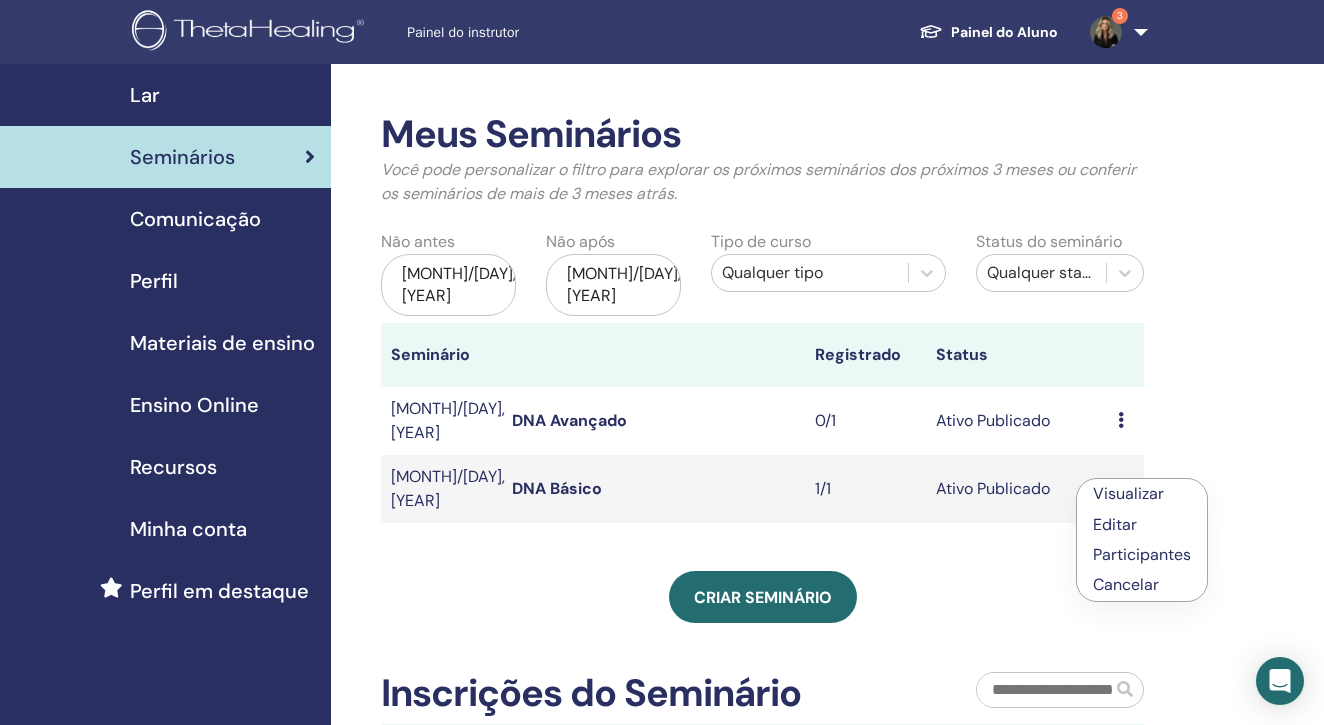 click on "Editar" at bounding box center (1115, 524) 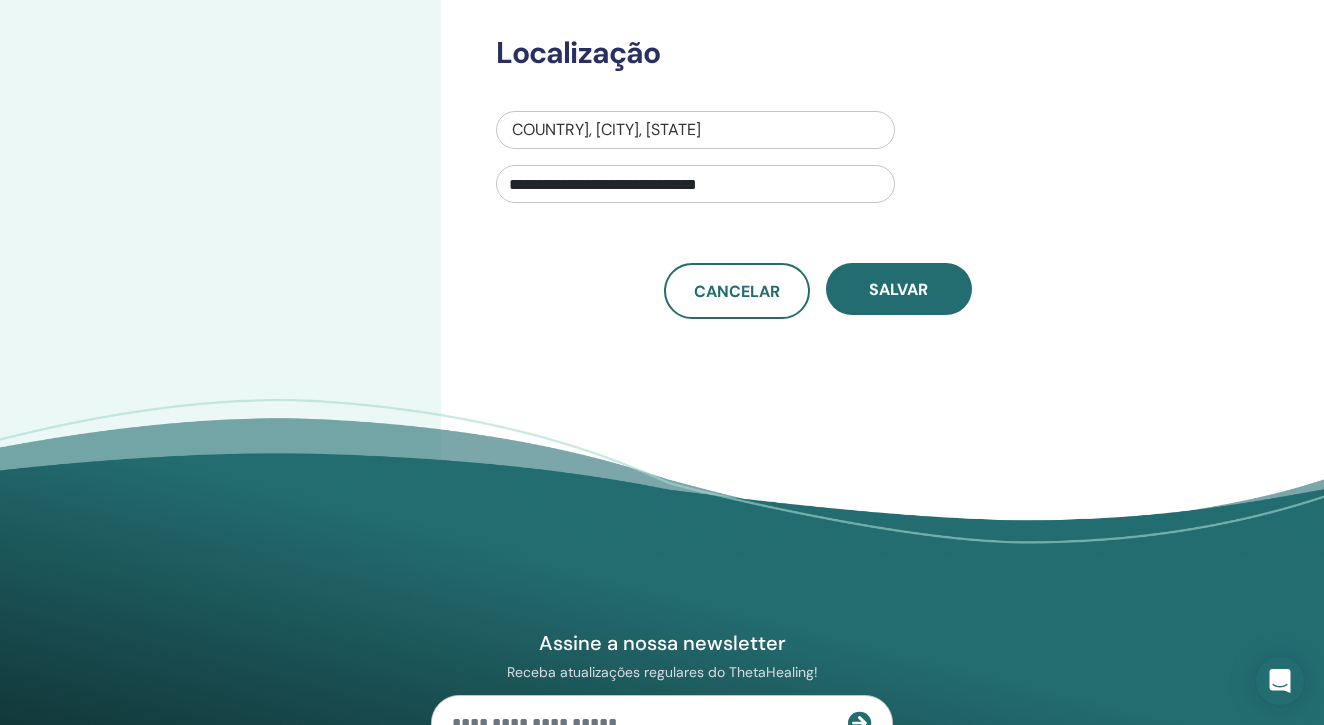 scroll, scrollTop: 772, scrollLeft: 0, axis: vertical 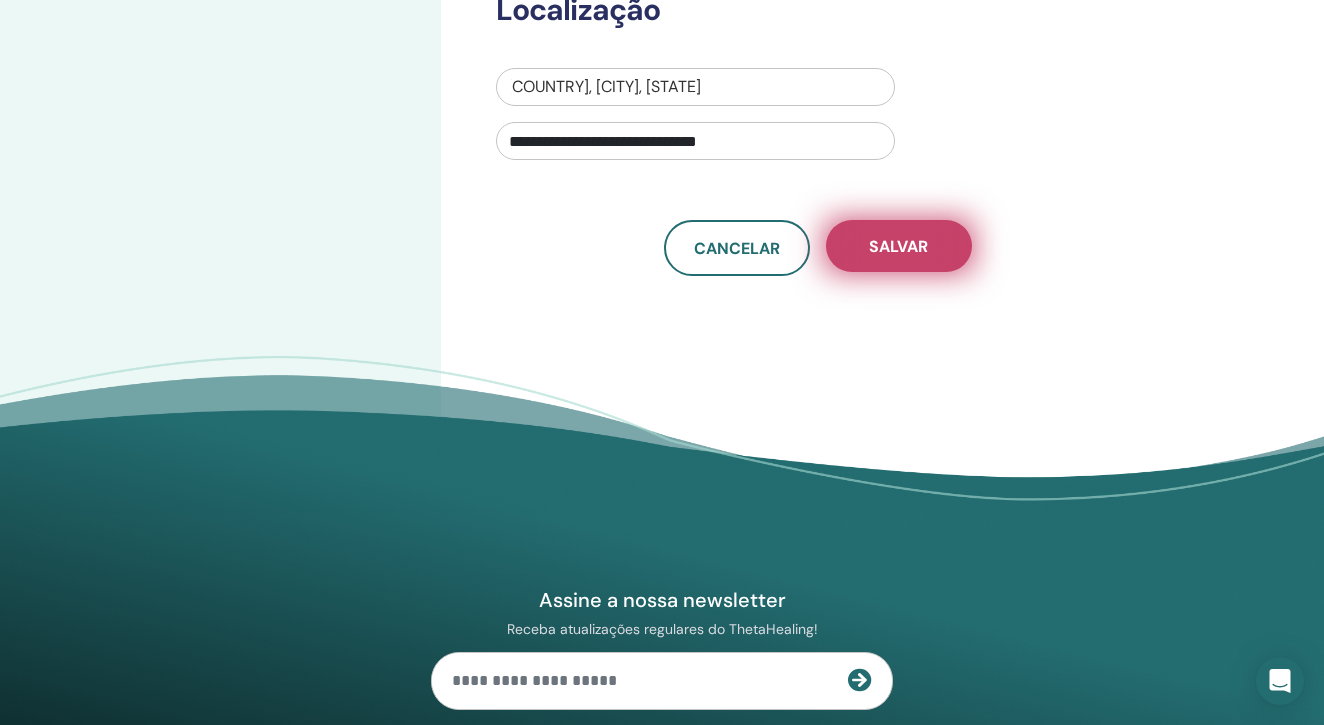 click on "Salvar" at bounding box center [899, 246] 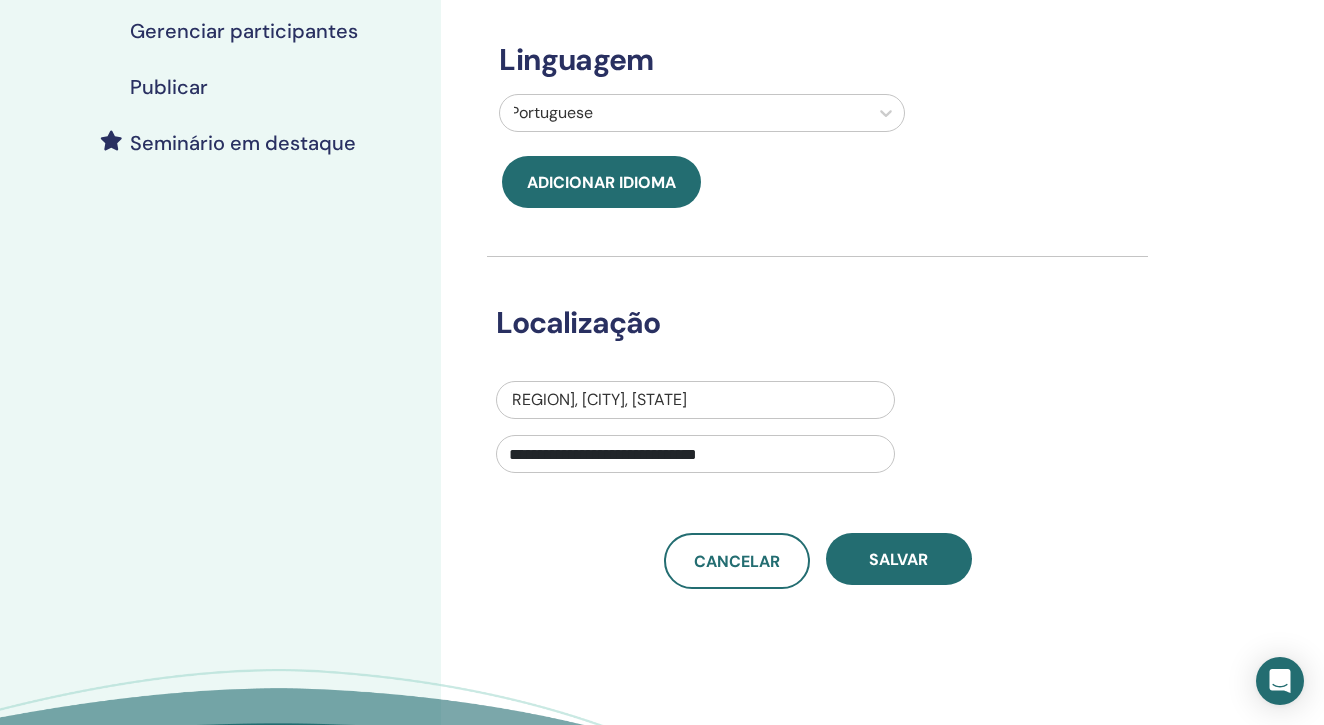 scroll, scrollTop: 462, scrollLeft: 0, axis: vertical 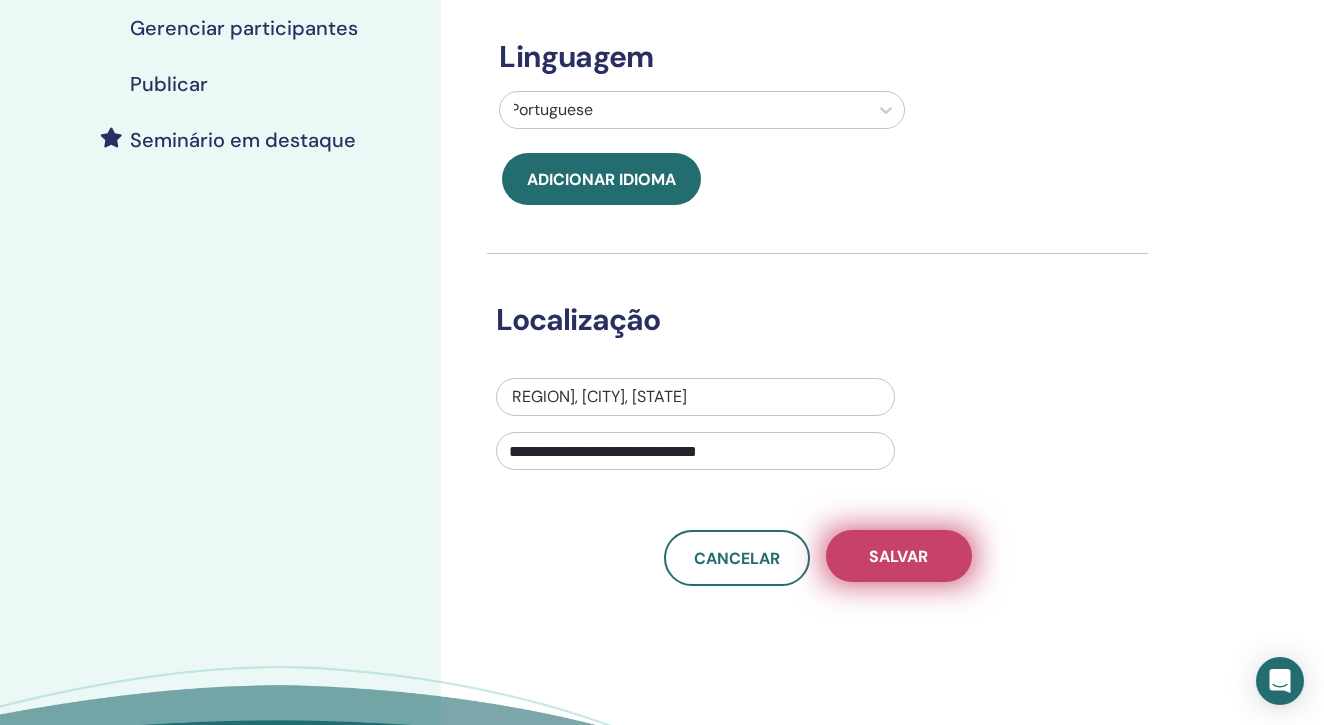 click on "Salvar" at bounding box center [898, 556] 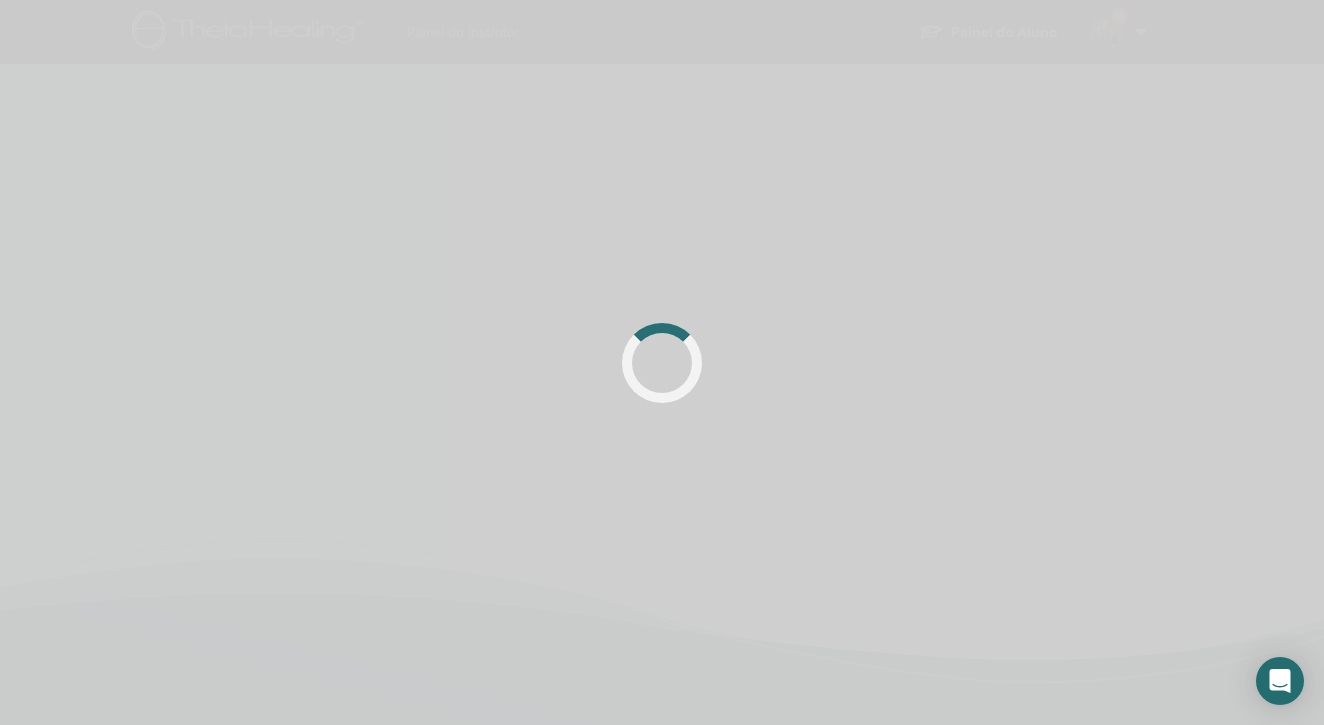 scroll, scrollTop: 0, scrollLeft: 0, axis: both 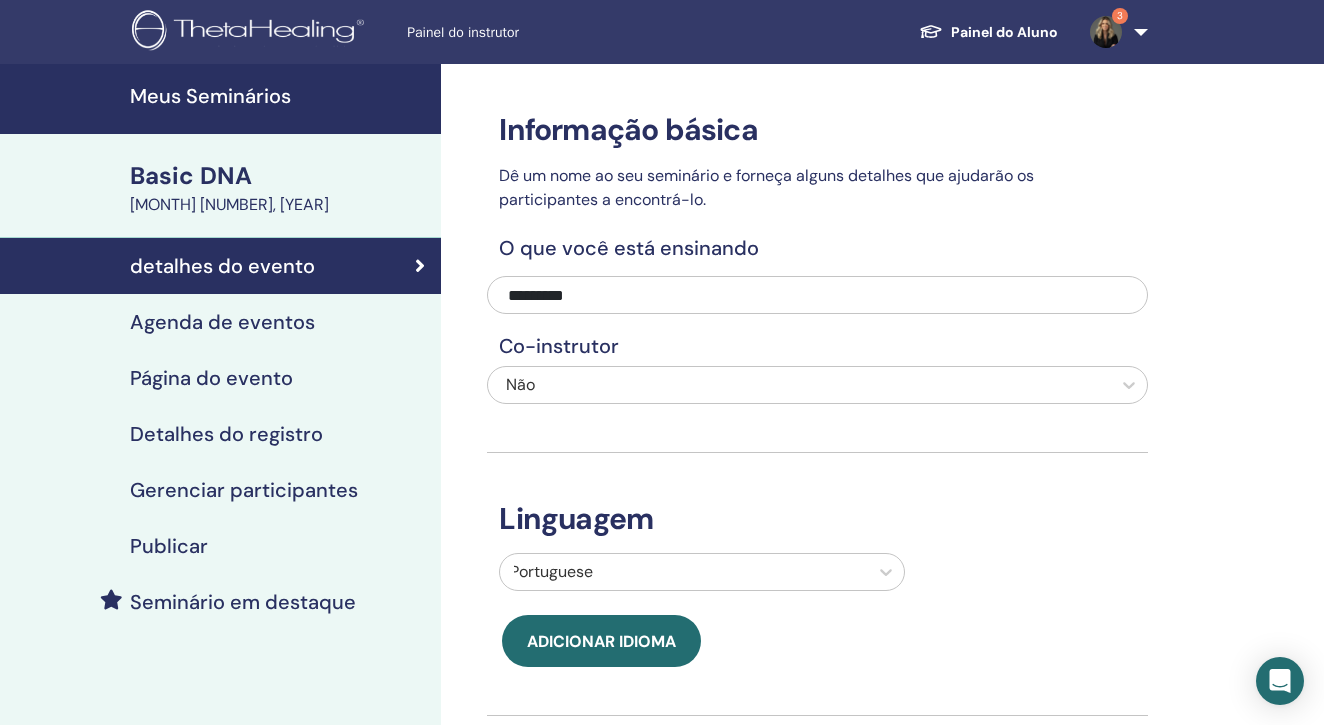 click on "Detalhes do registro" at bounding box center [226, 434] 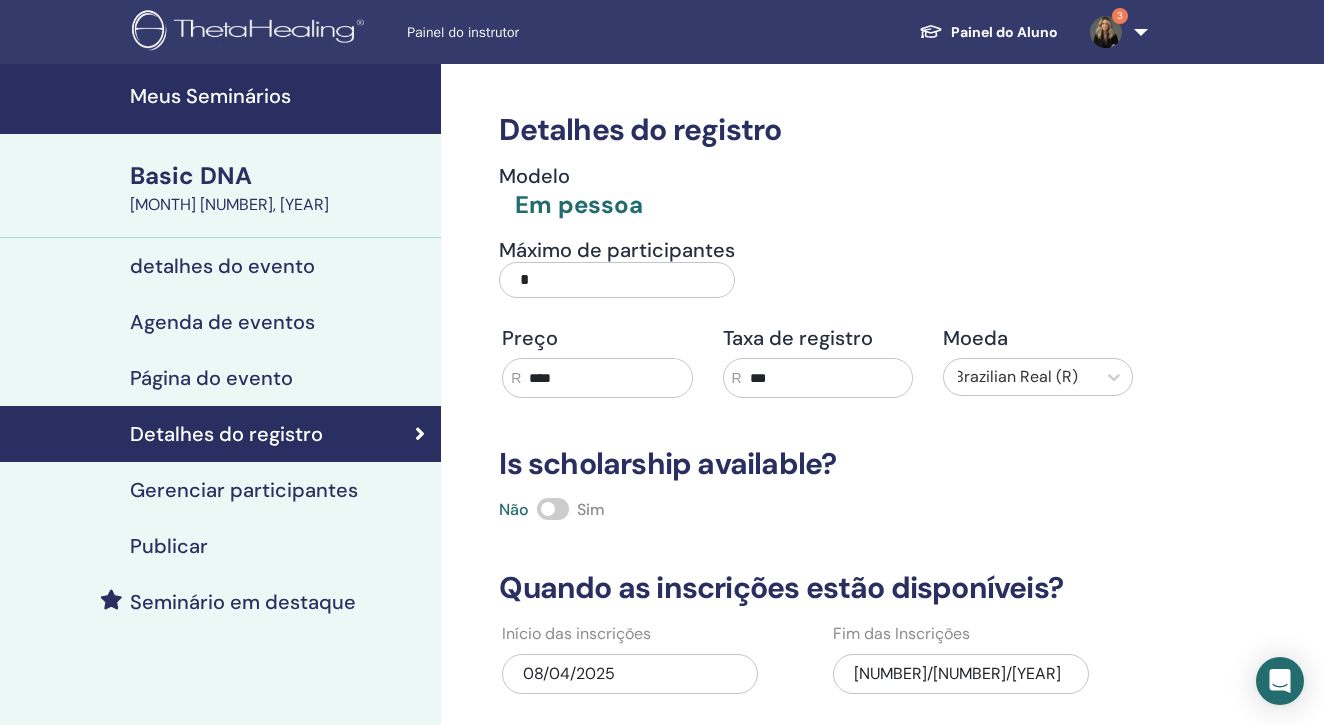 click on "*" at bounding box center (617, 280) 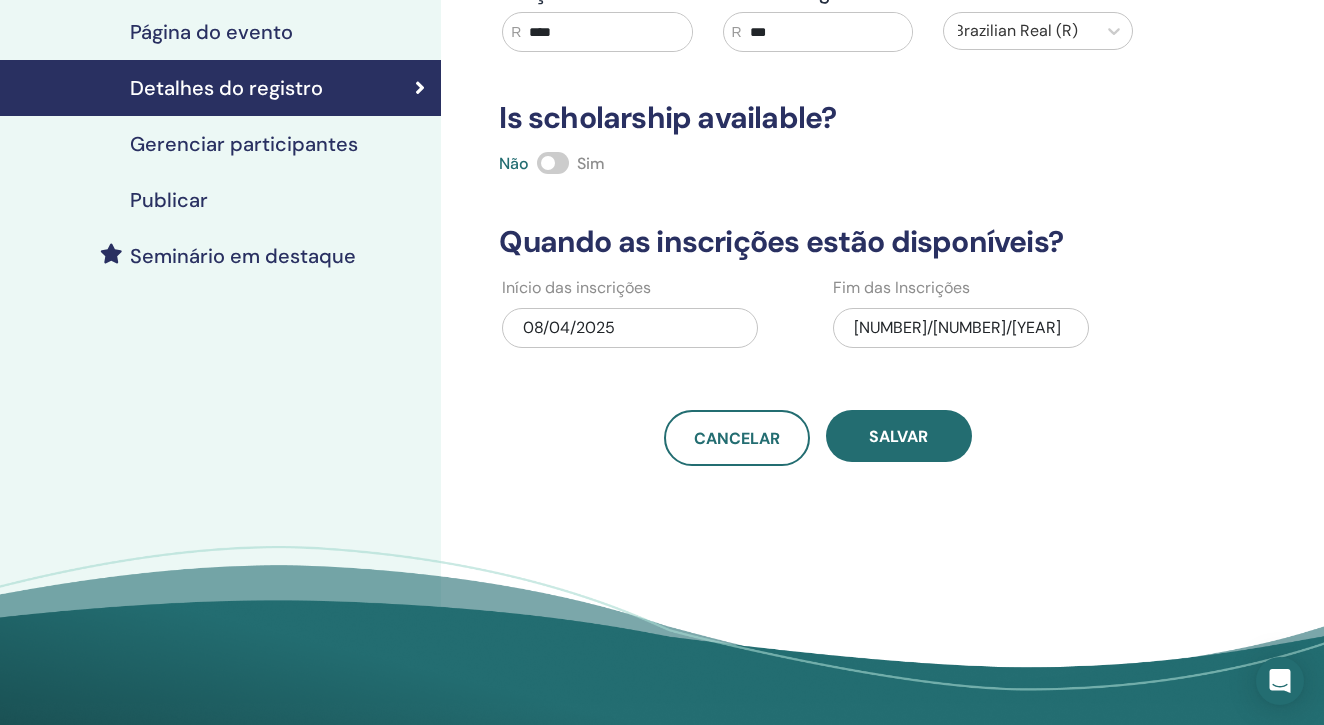 scroll, scrollTop: 448, scrollLeft: 0, axis: vertical 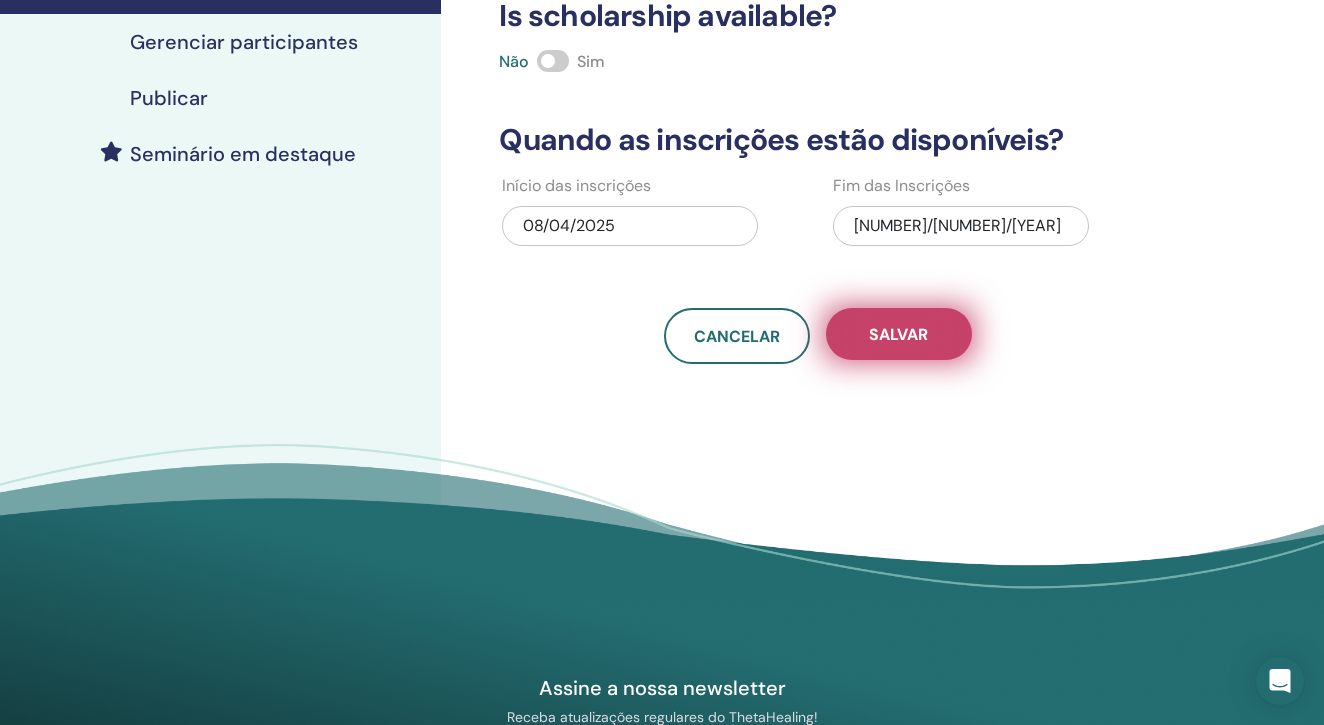 type on "**" 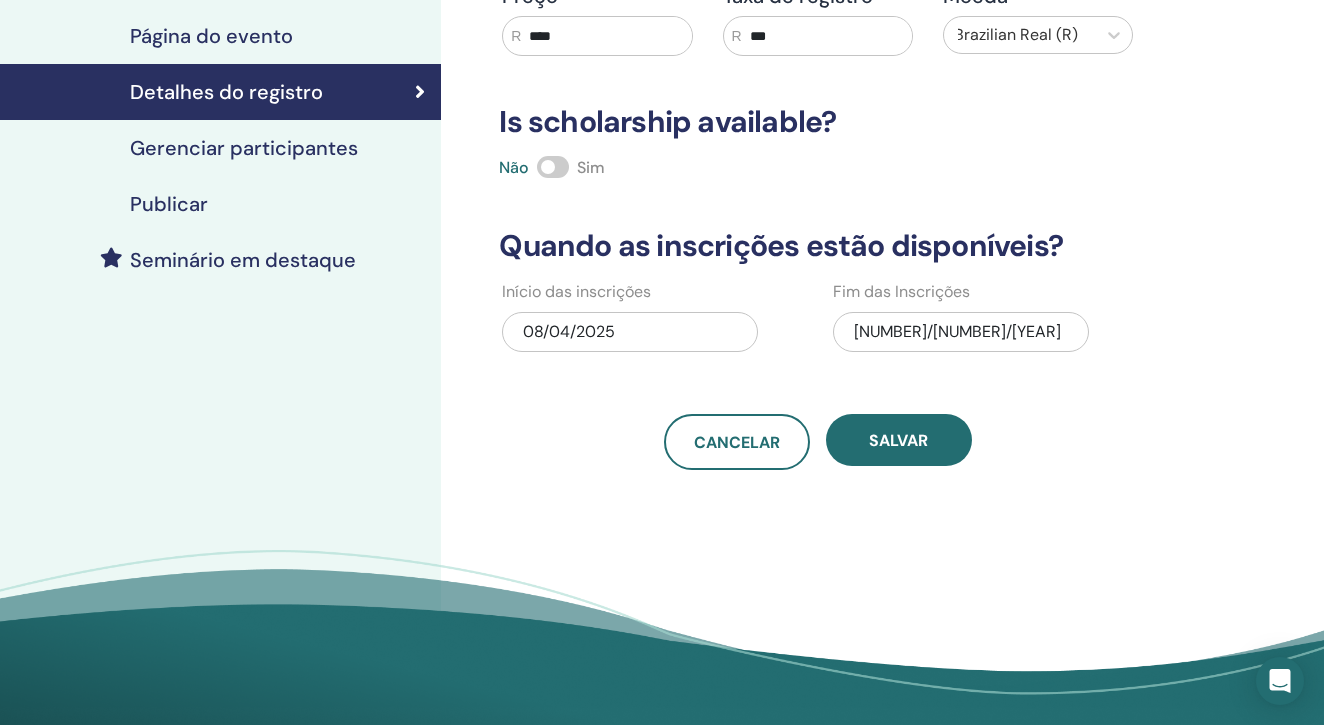 scroll, scrollTop: 360, scrollLeft: 0, axis: vertical 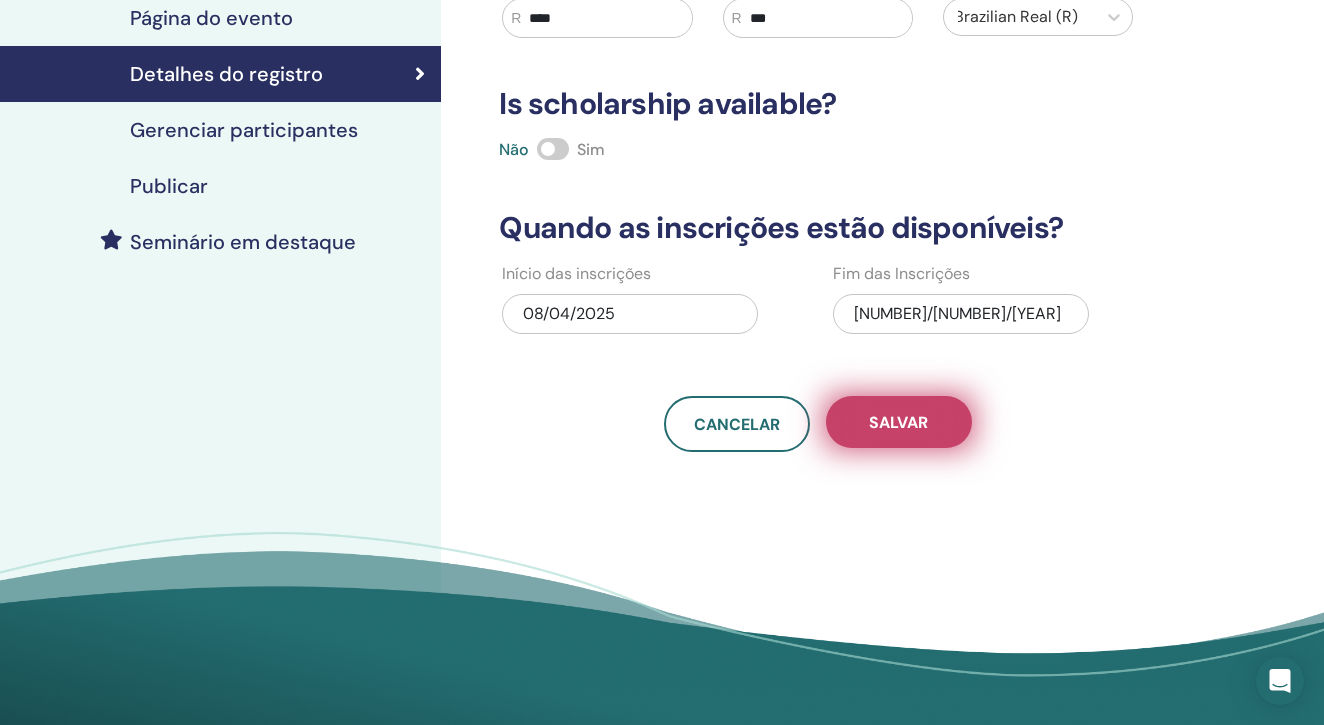 click on "Salvar" at bounding box center (898, 422) 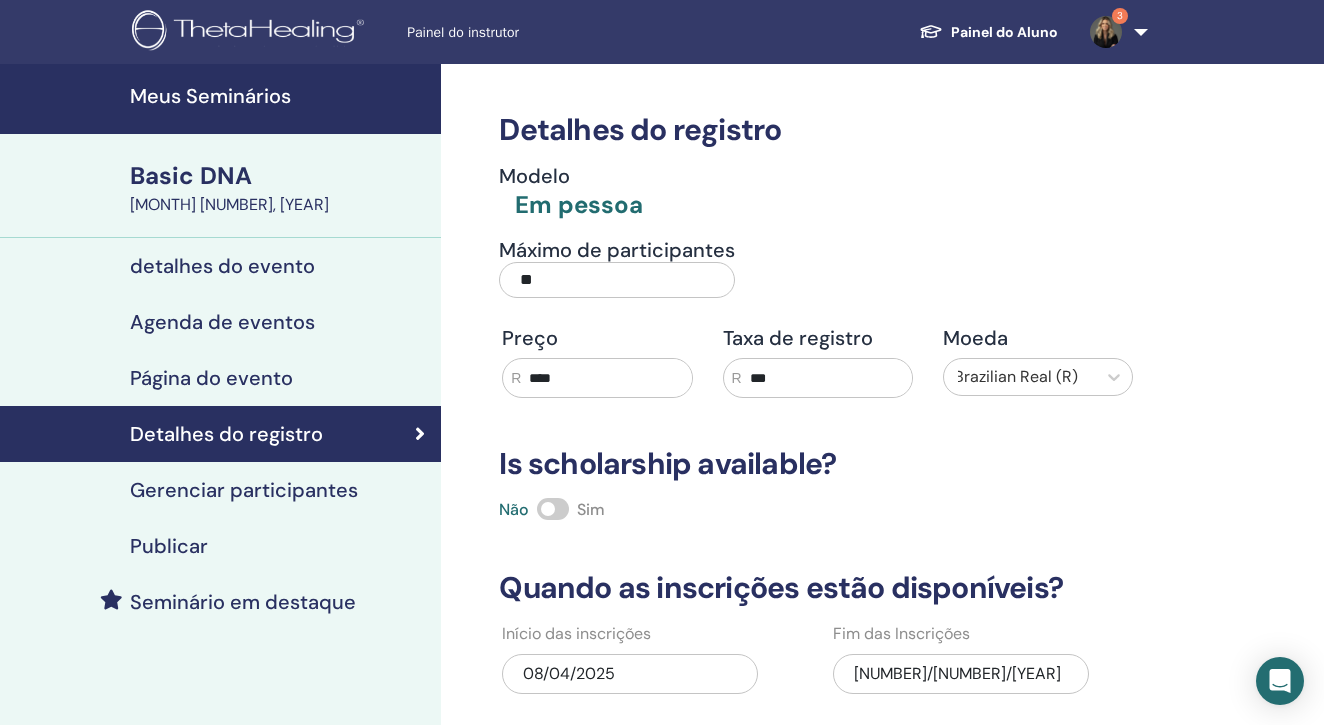 scroll, scrollTop: 0, scrollLeft: 0, axis: both 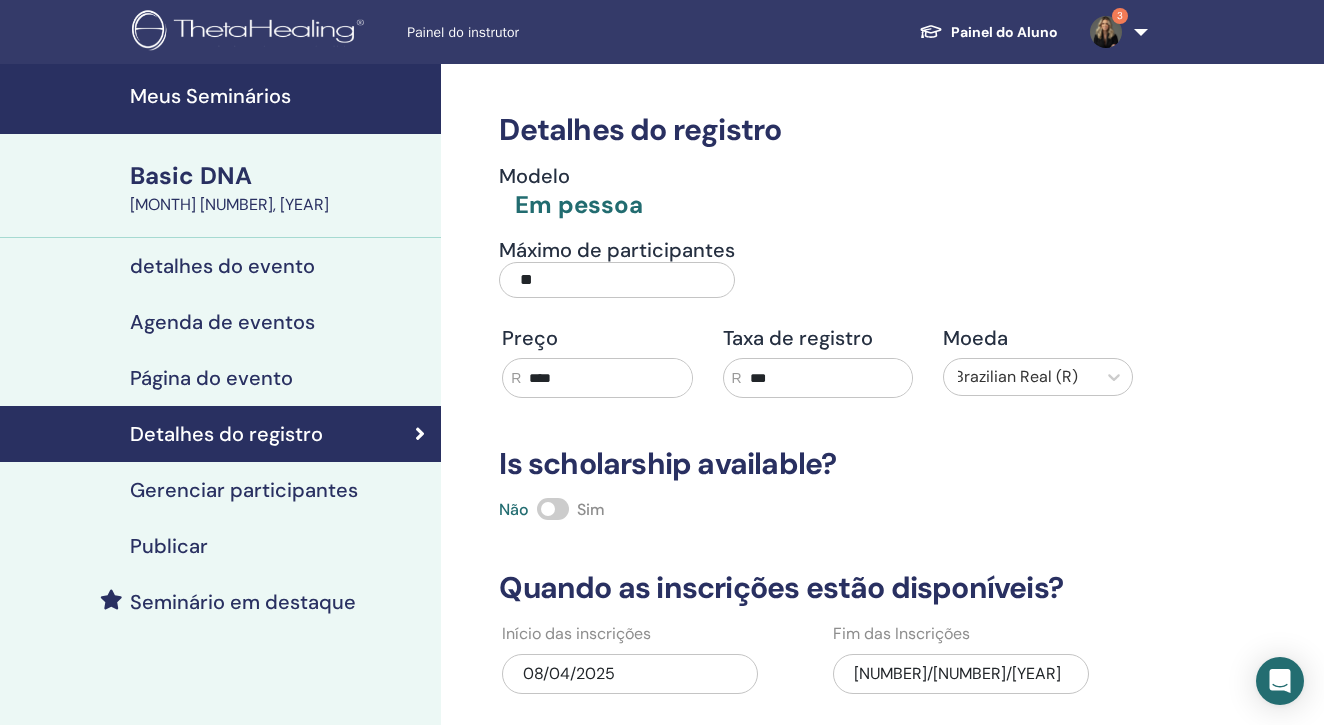 click on "Publicar" at bounding box center [169, 546] 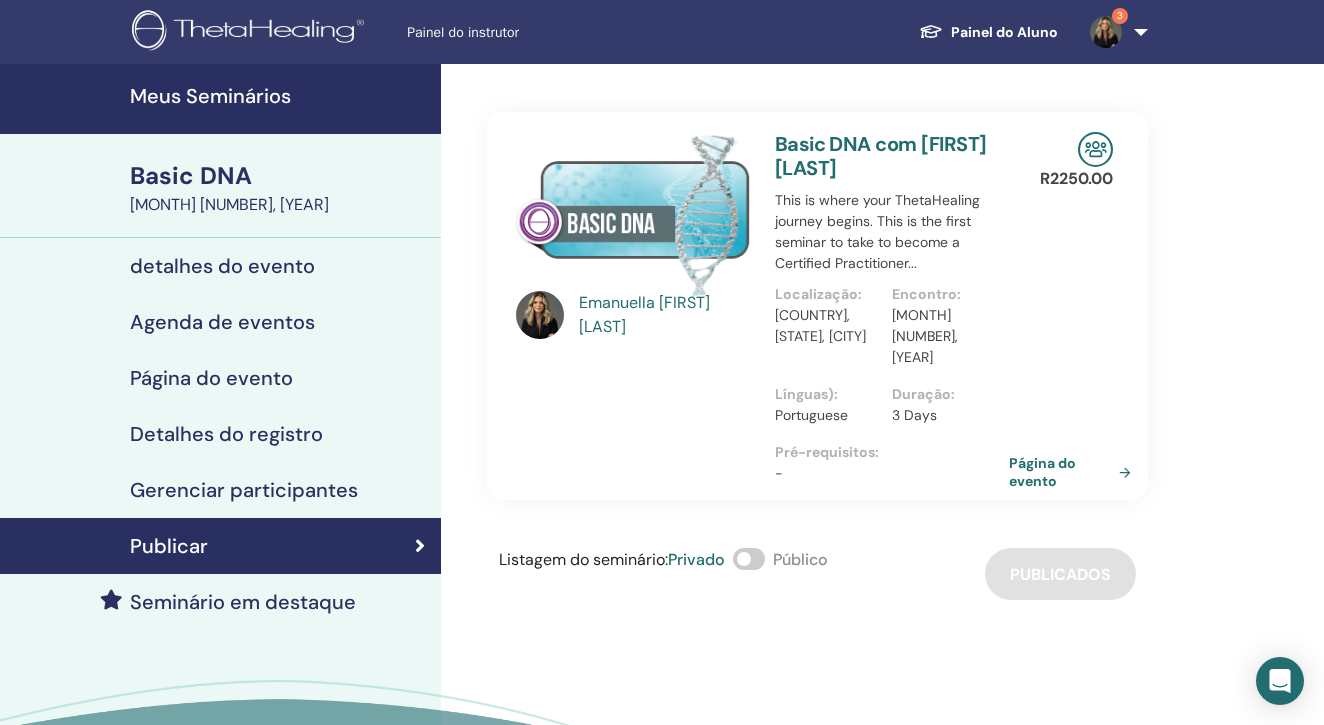 click on "Meus Seminários" at bounding box center [279, 96] 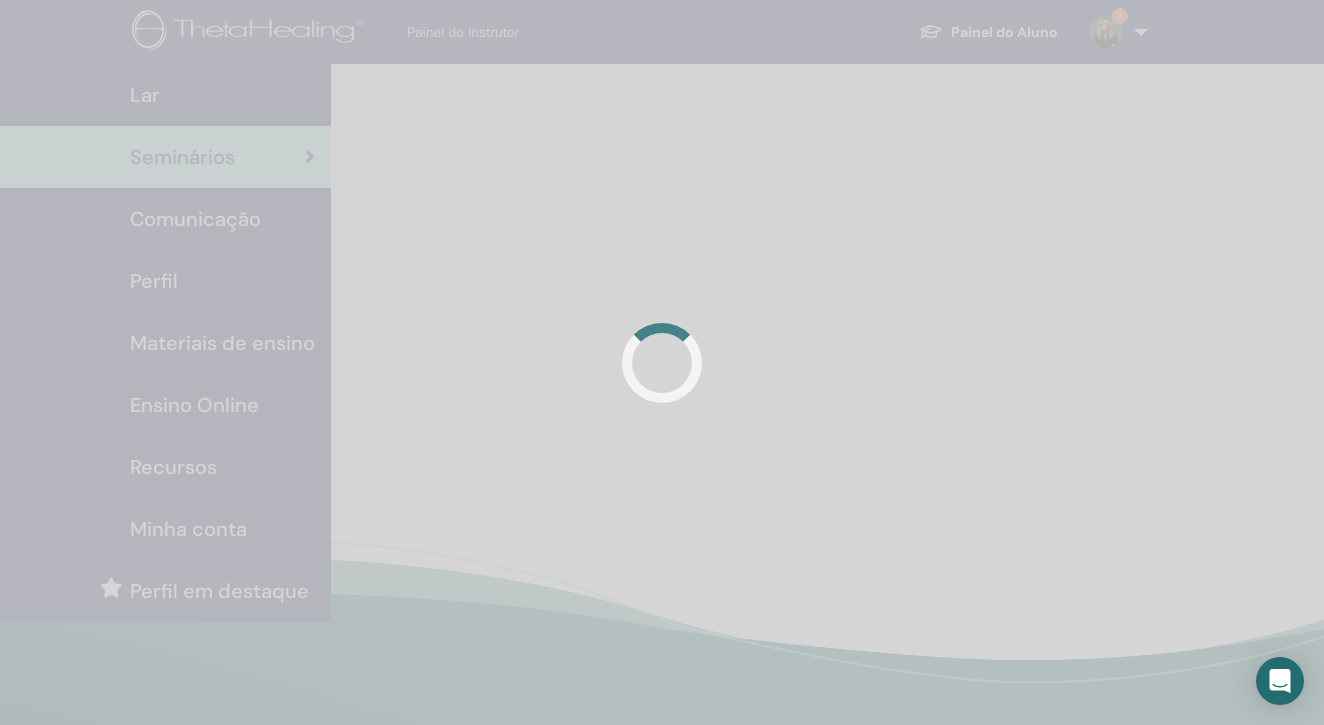 scroll, scrollTop: 0, scrollLeft: 0, axis: both 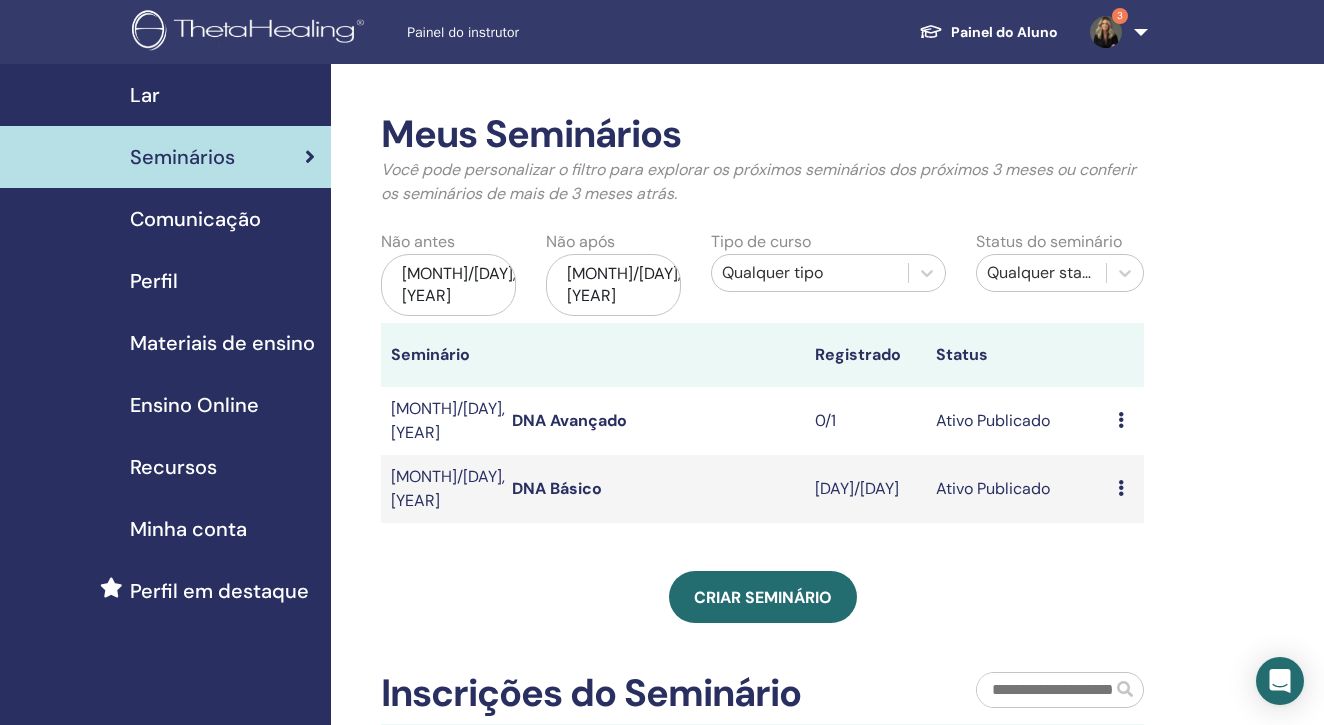 click on "Visualizar Editar Participantes Cancelar" at bounding box center [1126, 421] 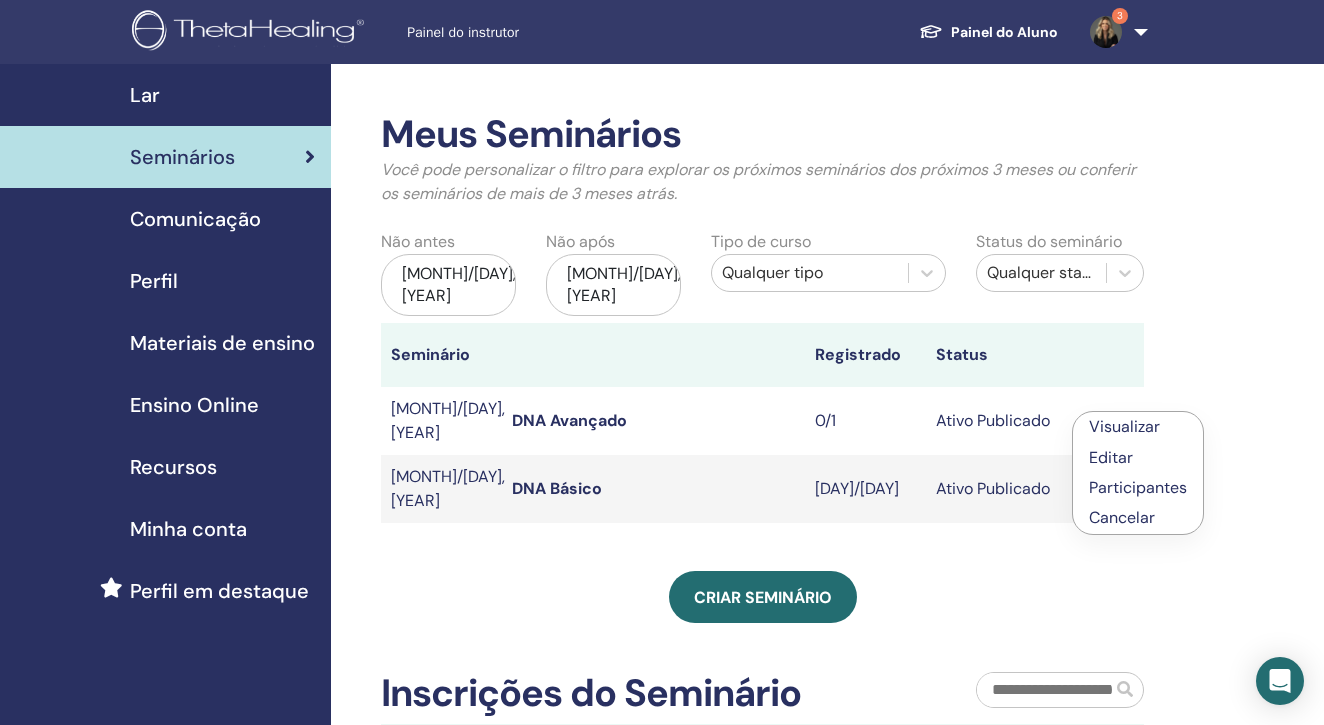 click on "Editar" at bounding box center (1111, 457) 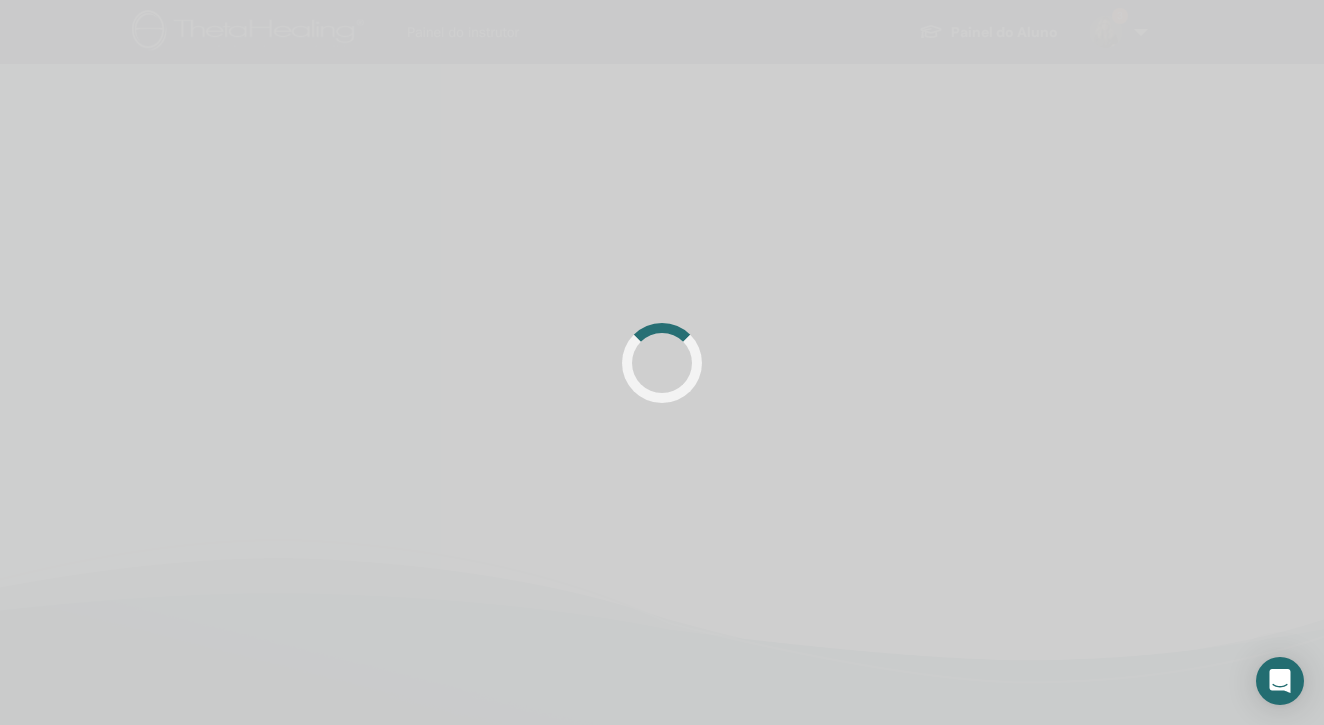 scroll, scrollTop: 0, scrollLeft: 0, axis: both 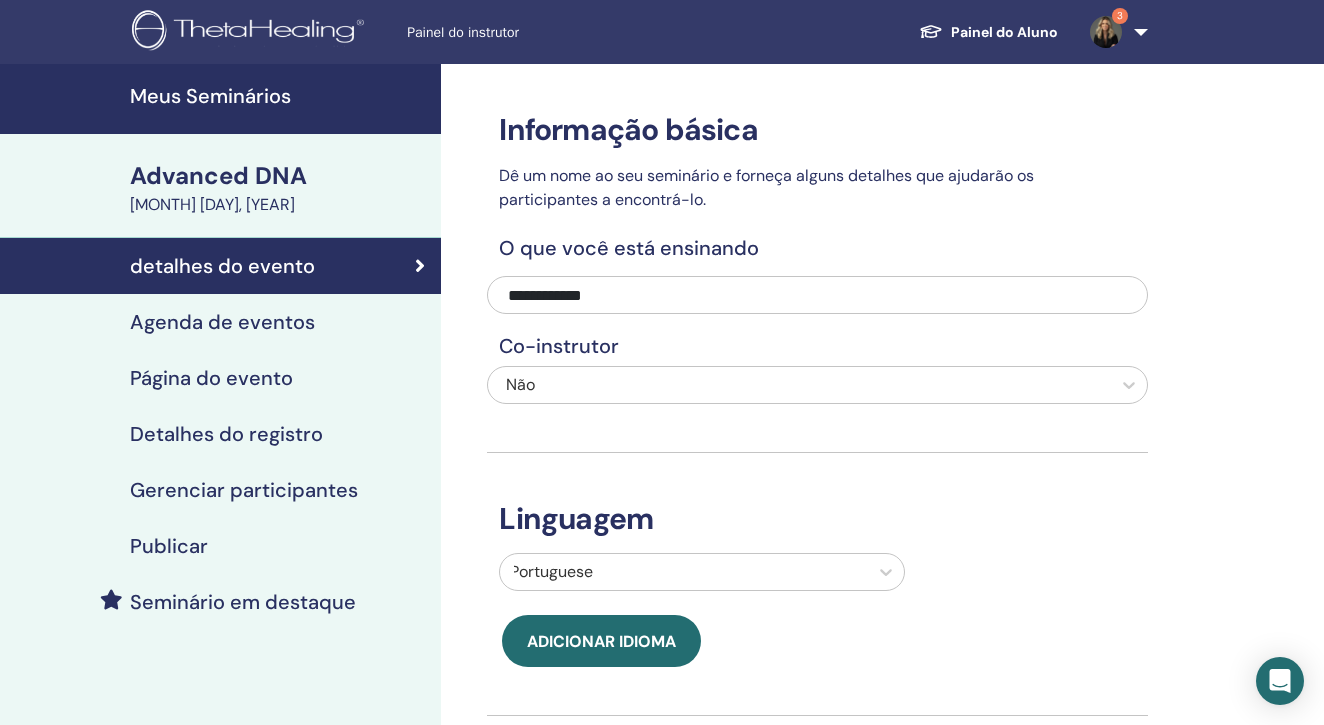 click on "Gerenciar participantes" at bounding box center [244, 490] 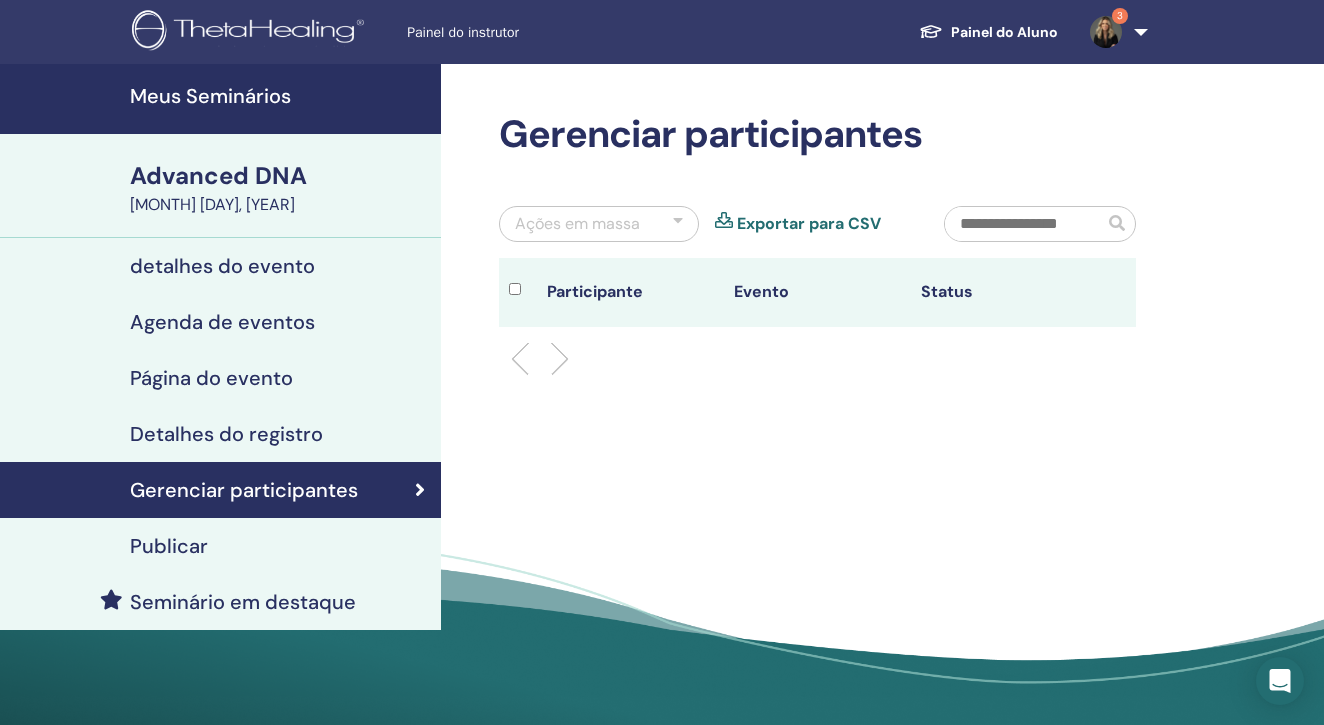 click on "Detalhes do registro" at bounding box center (226, 434) 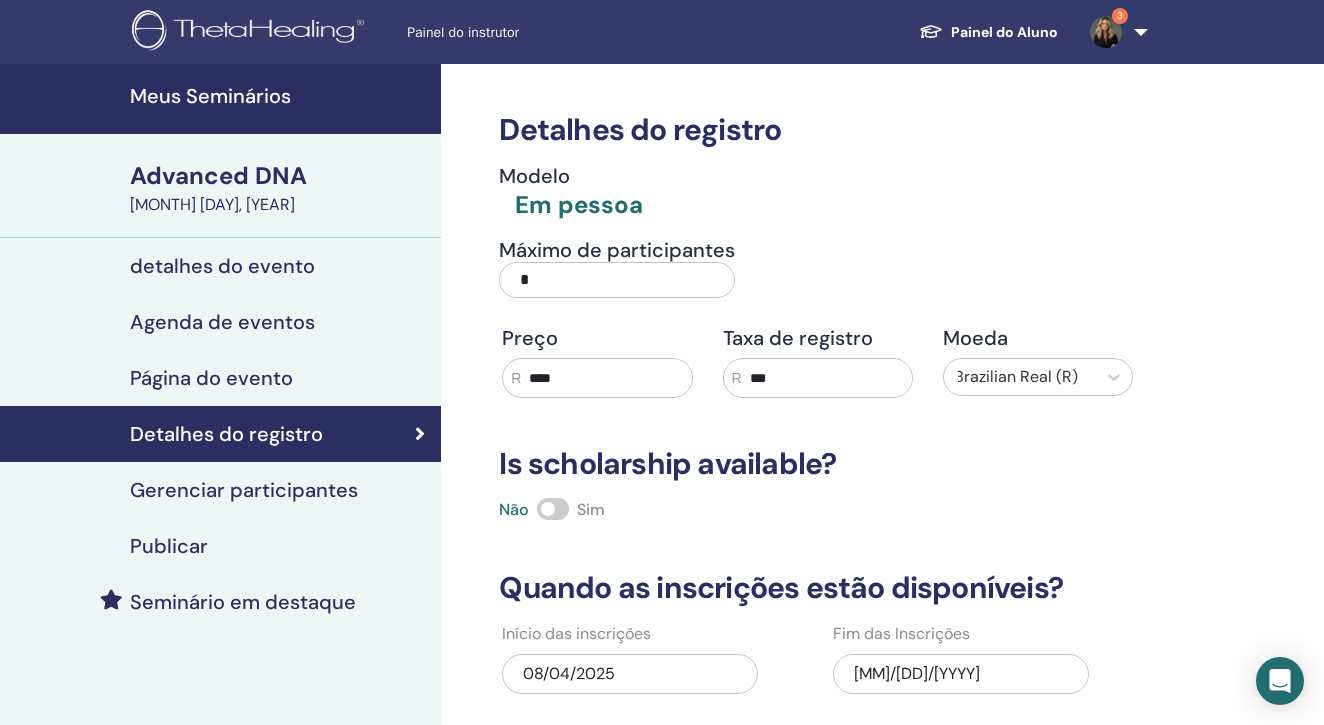 click on "*" at bounding box center [617, 280] 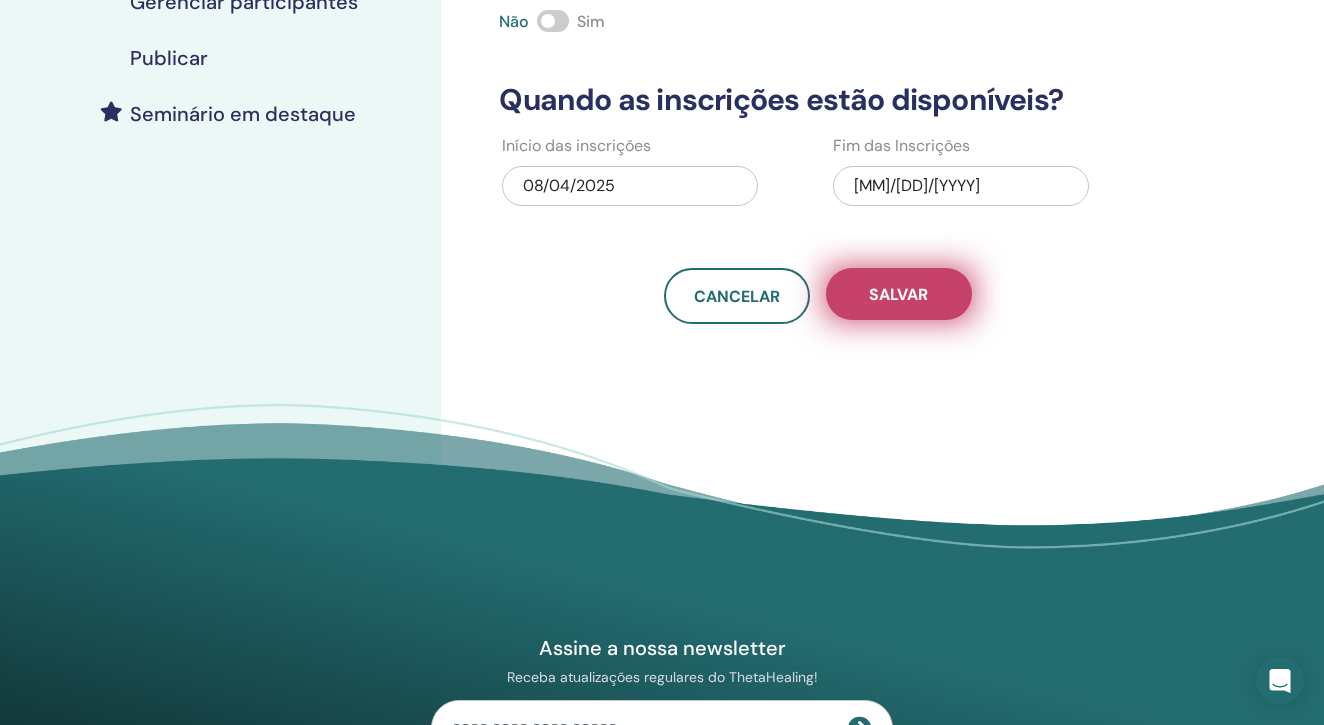 type on "**" 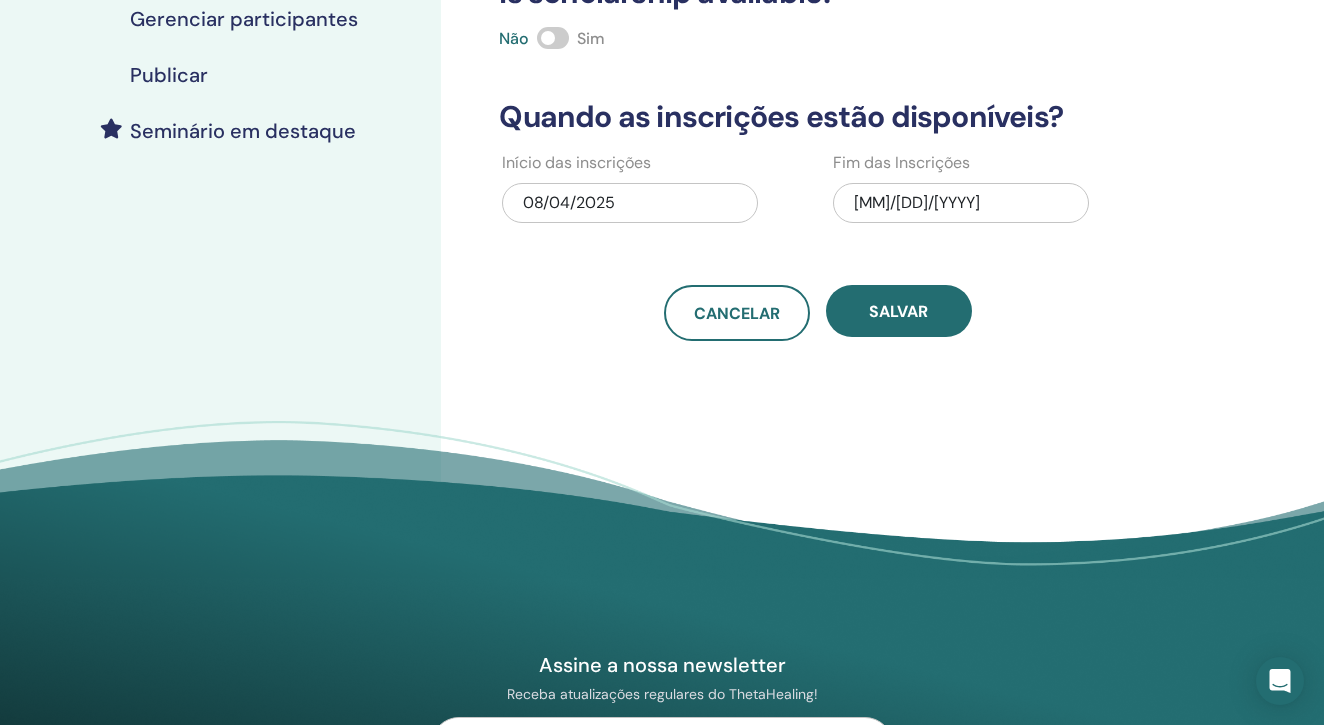 click on "Salvar" at bounding box center [898, 311] 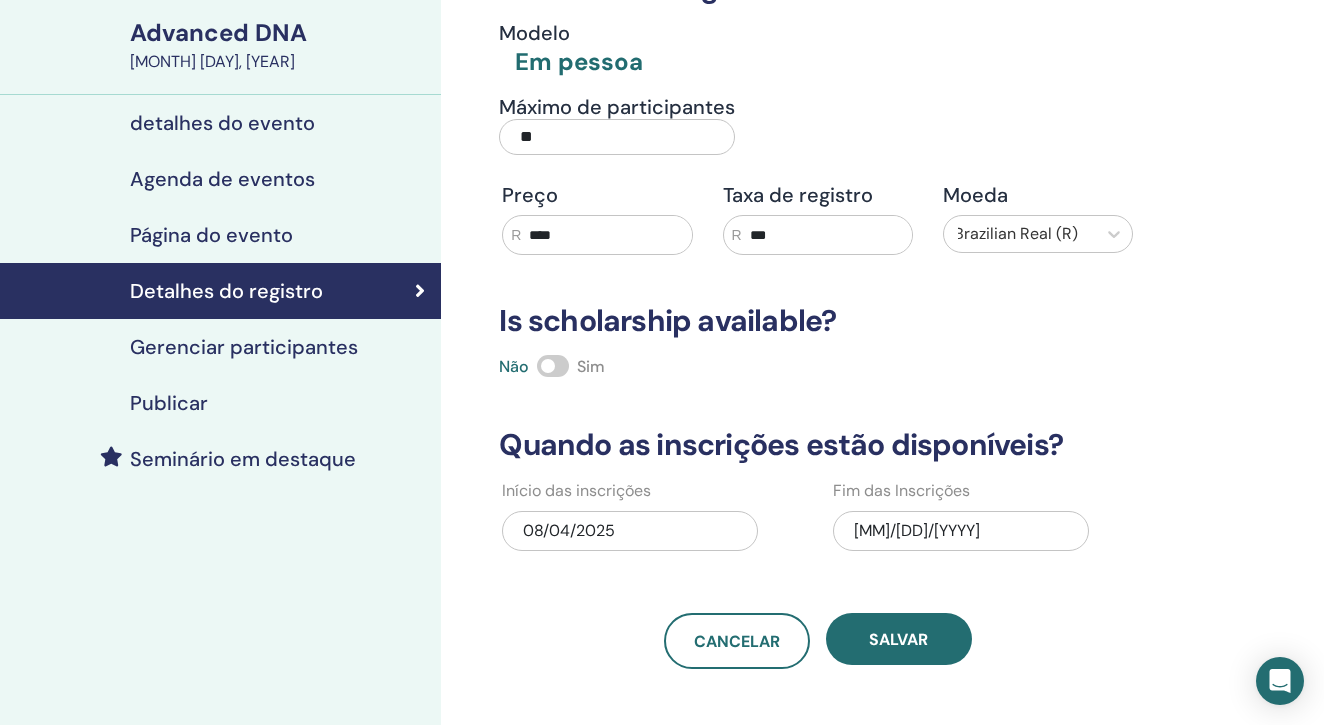 scroll, scrollTop: 99, scrollLeft: 0, axis: vertical 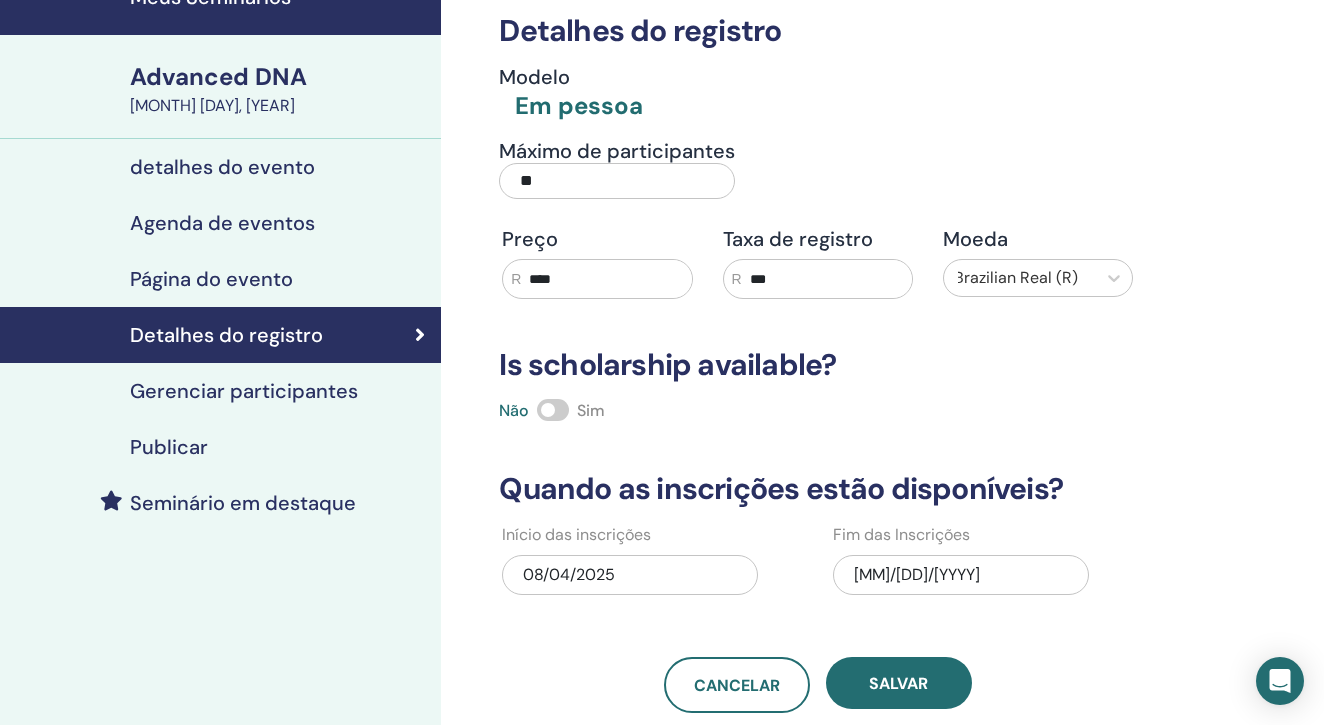 click on "Advanced DNA" at bounding box center [279, 77] 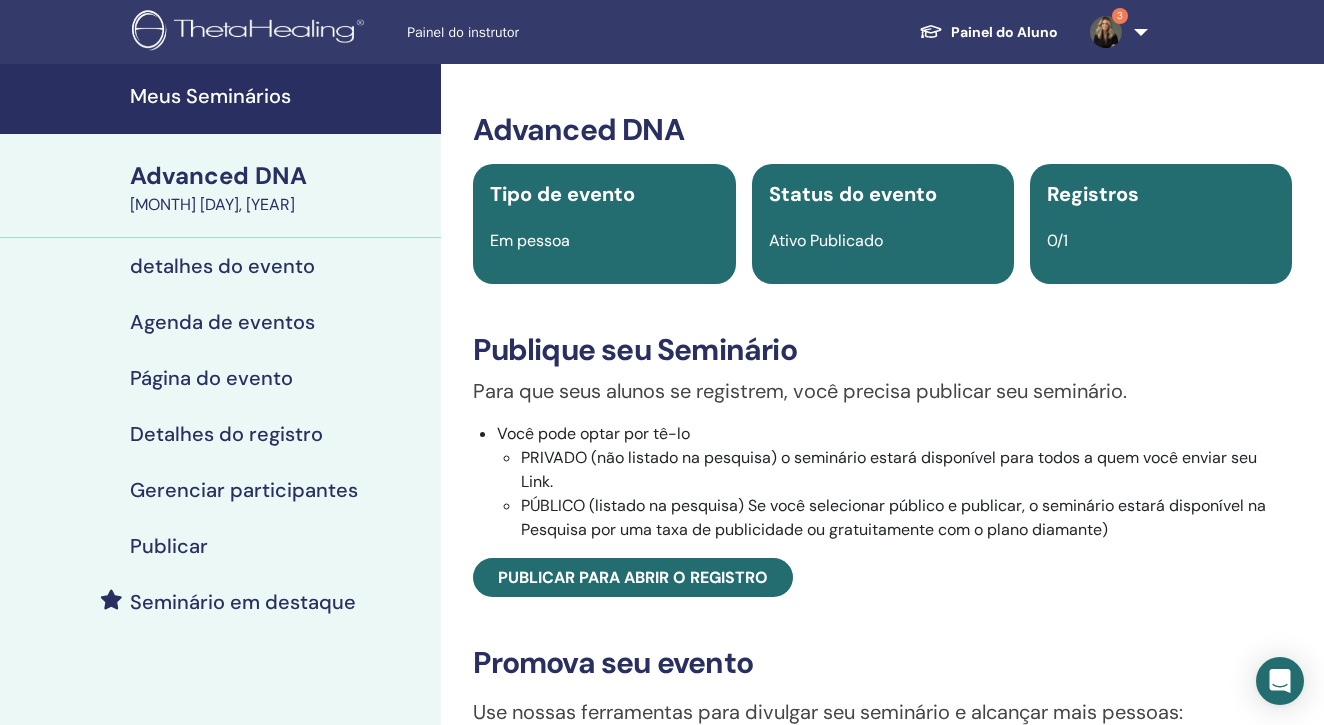 scroll, scrollTop: 0, scrollLeft: 0, axis: both 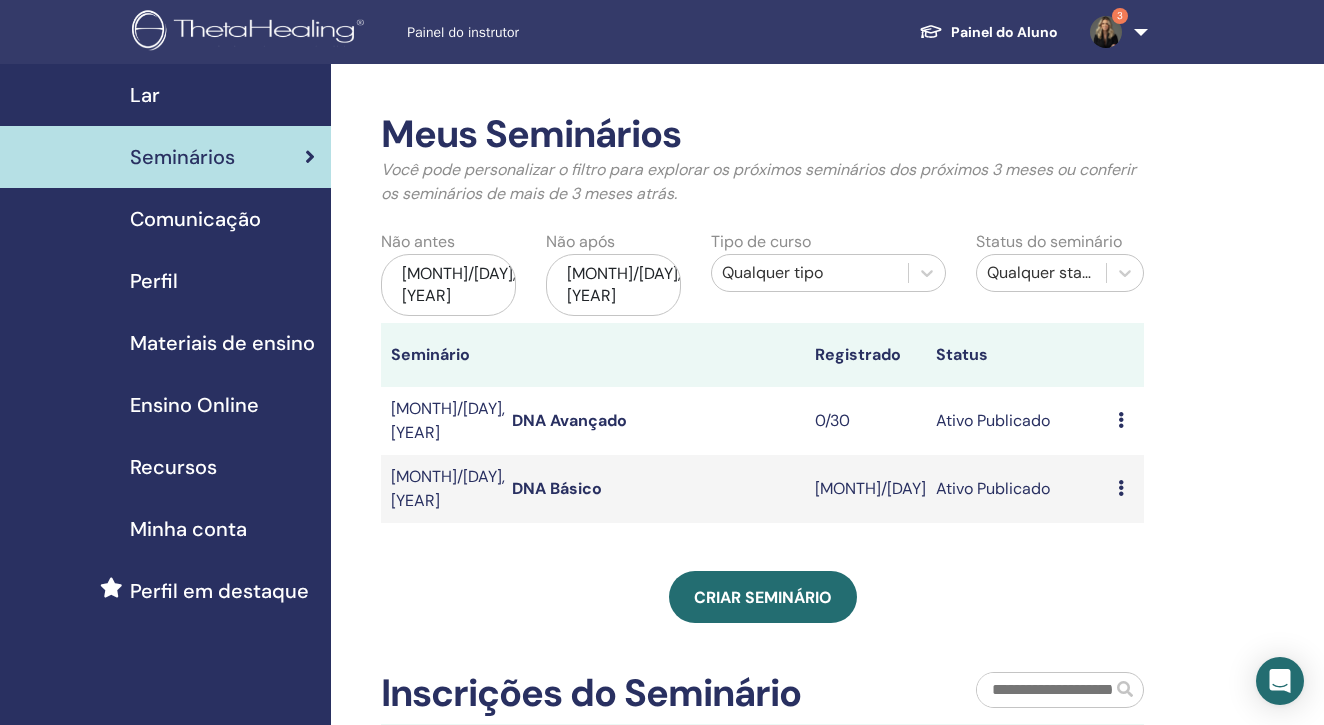 click at bounding box center (1121, 488) 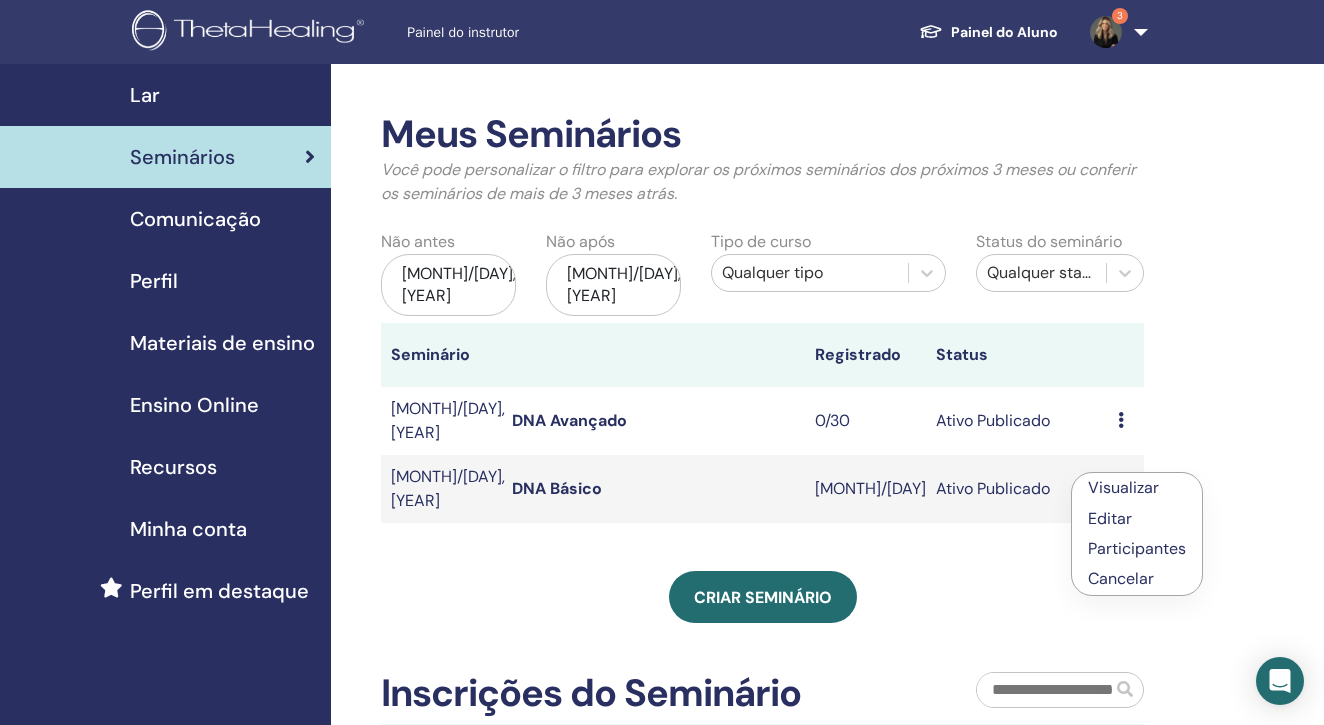 click on "Visualizar" at bounding box center (1123, 487) 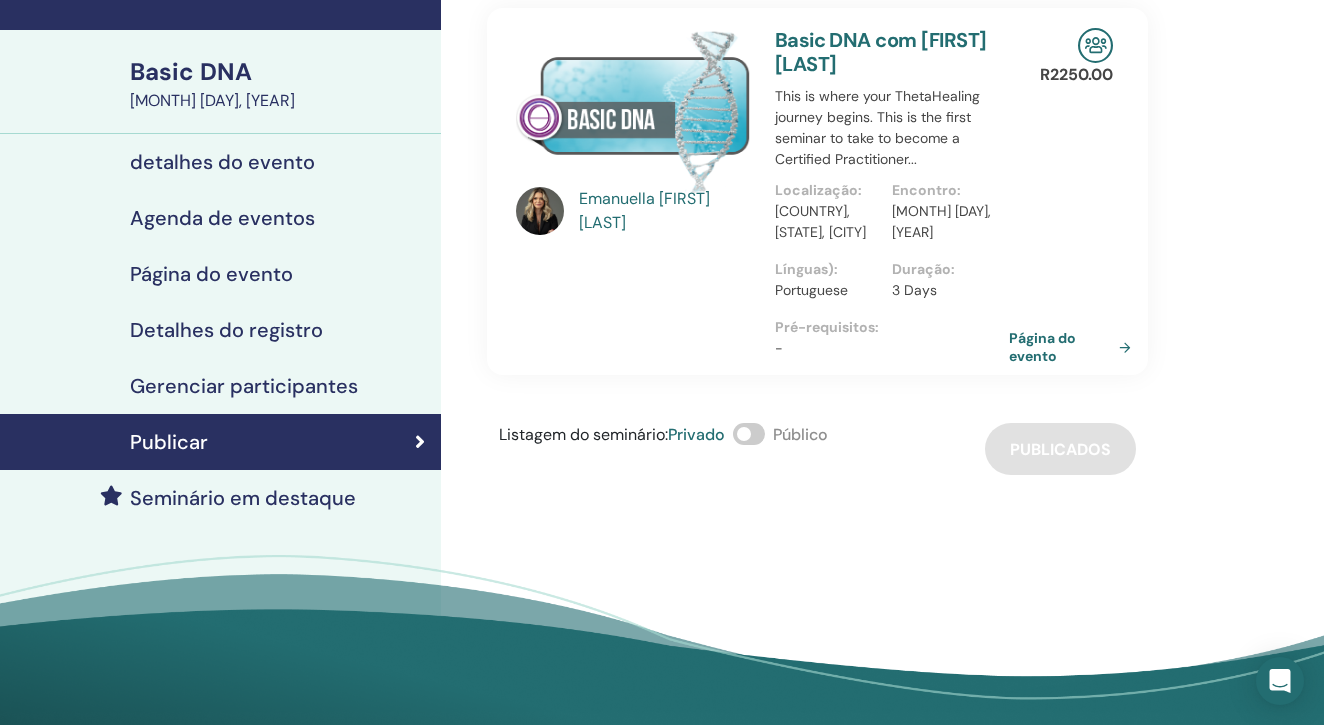 scroll, scrollTop: 95, scrollLeft: 0, axis: vertical 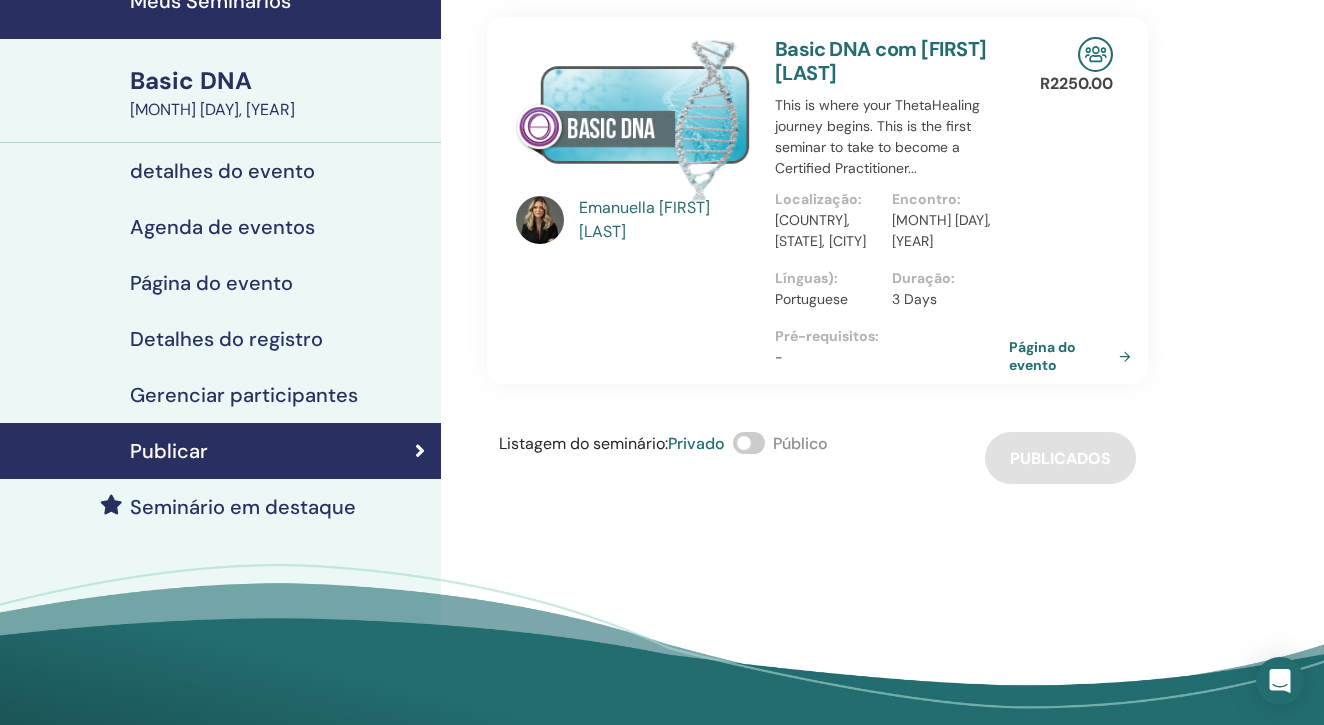 click on "Gerenciar participantes" at bounding box center [244, 395] 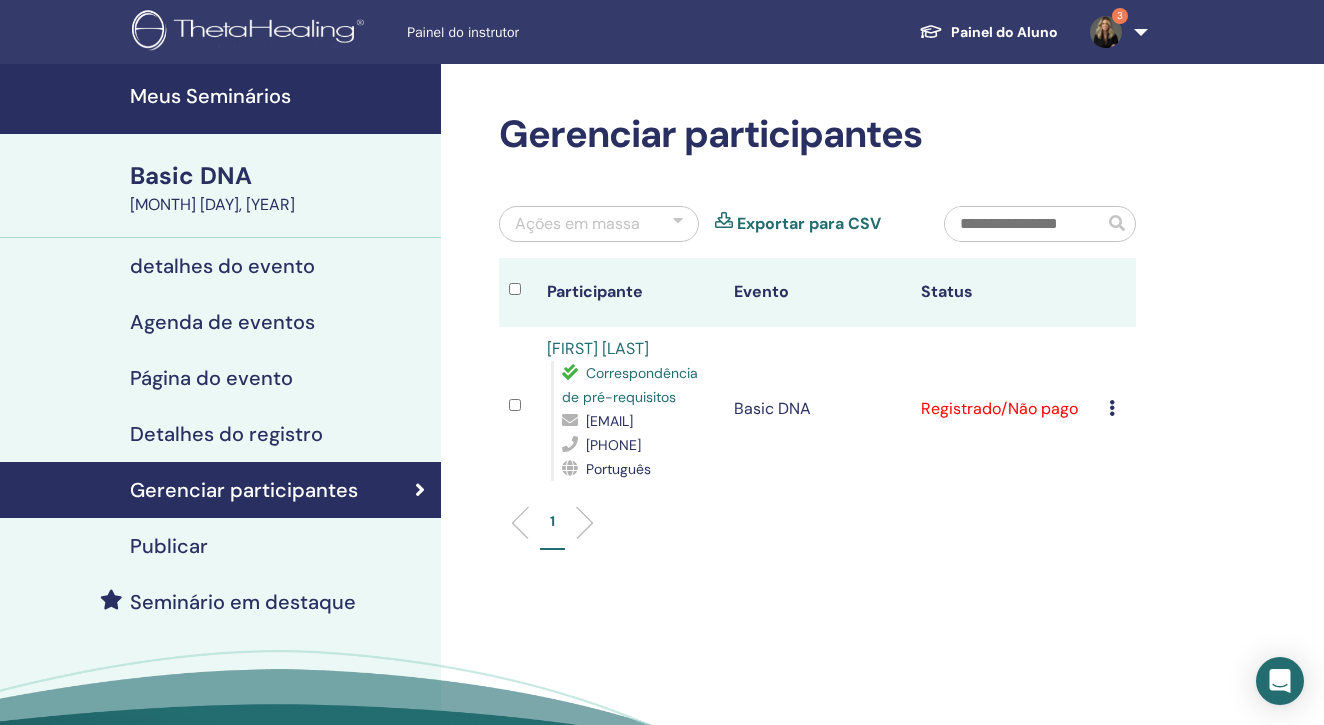 scroll, scrollTop: 0, scrollLeft: 0, axis: both 